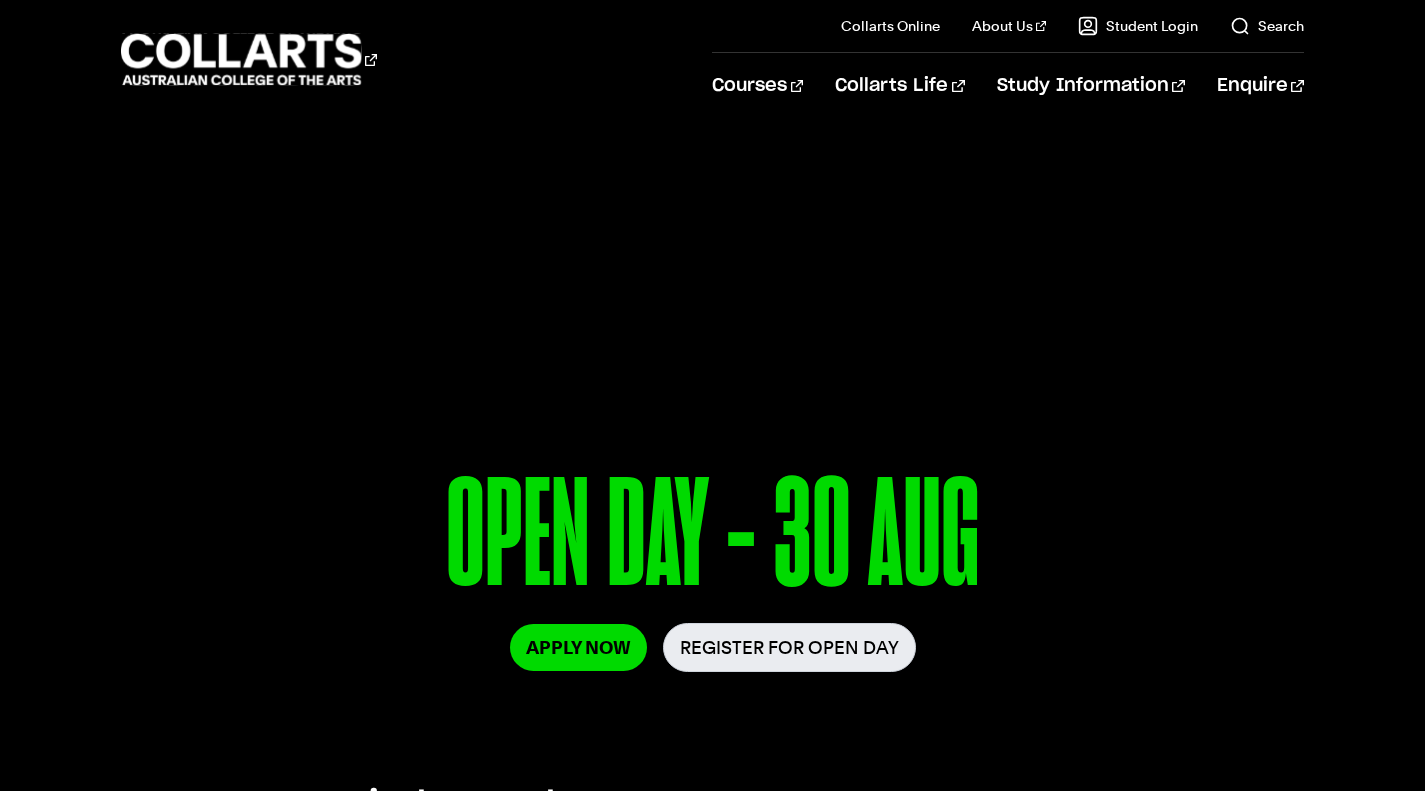 scroll, scrollTop: 0, scrollLeft: 0, axis: both 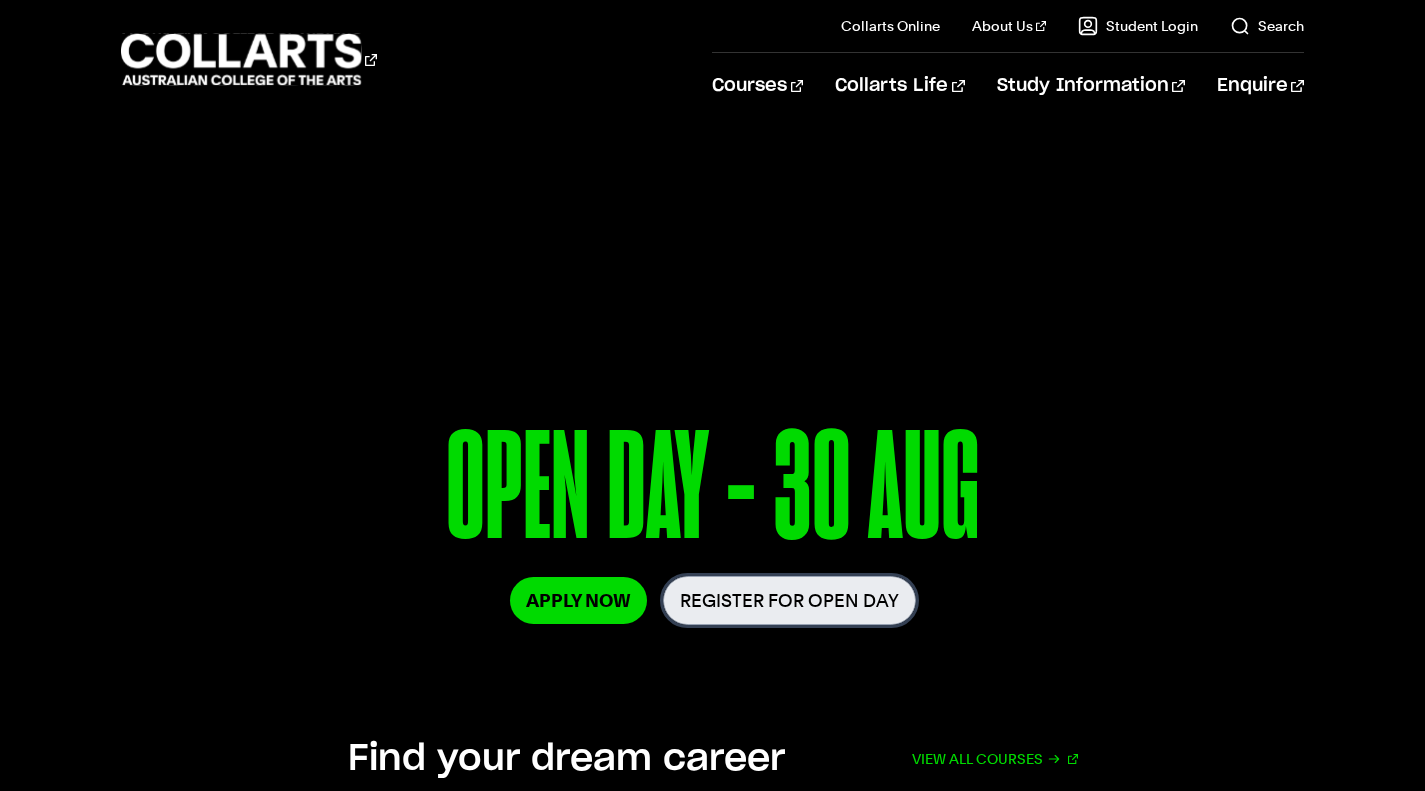 click on "Register for Open Day" at bounding box center (789, 600) 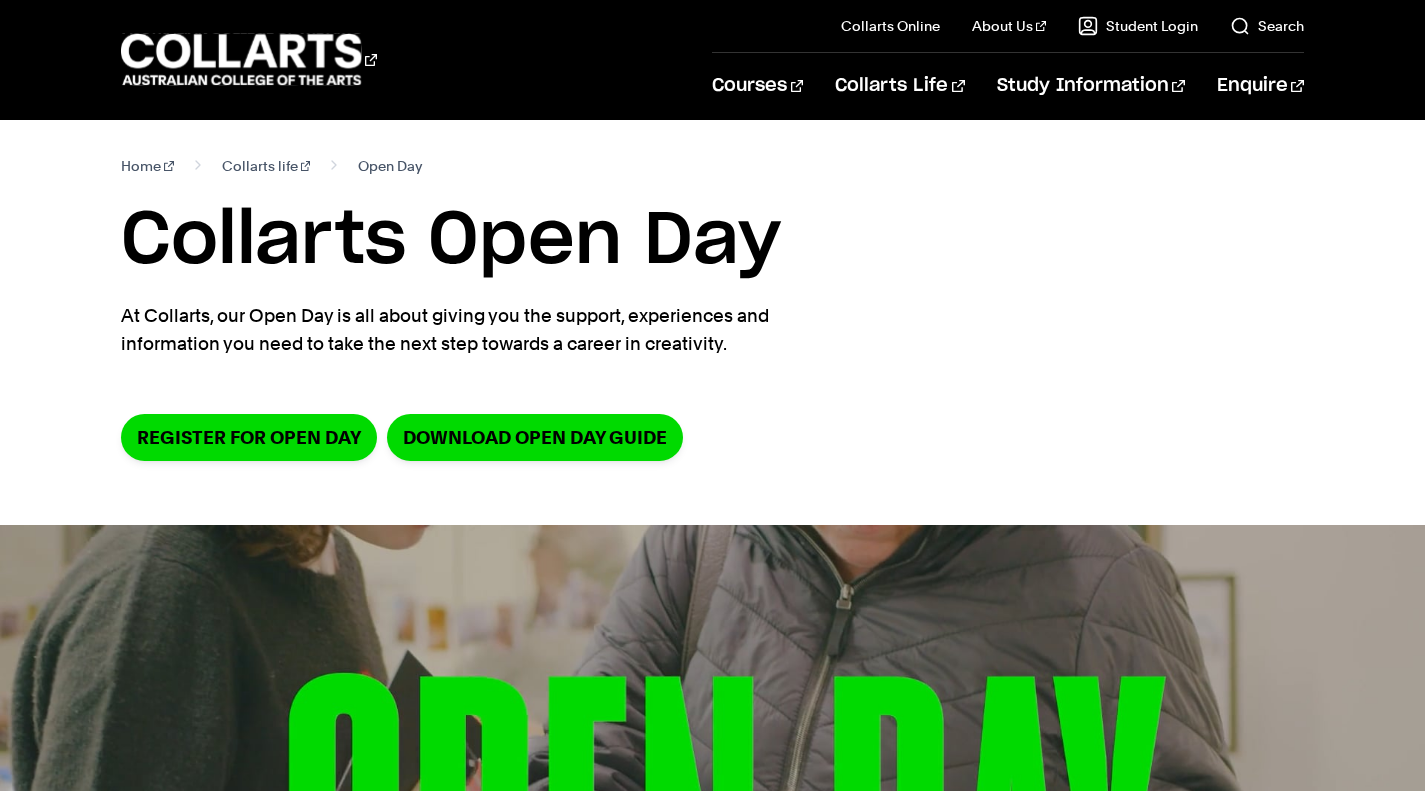 scroll, scrollTop: 0, scrollLeft: 0, axis: both 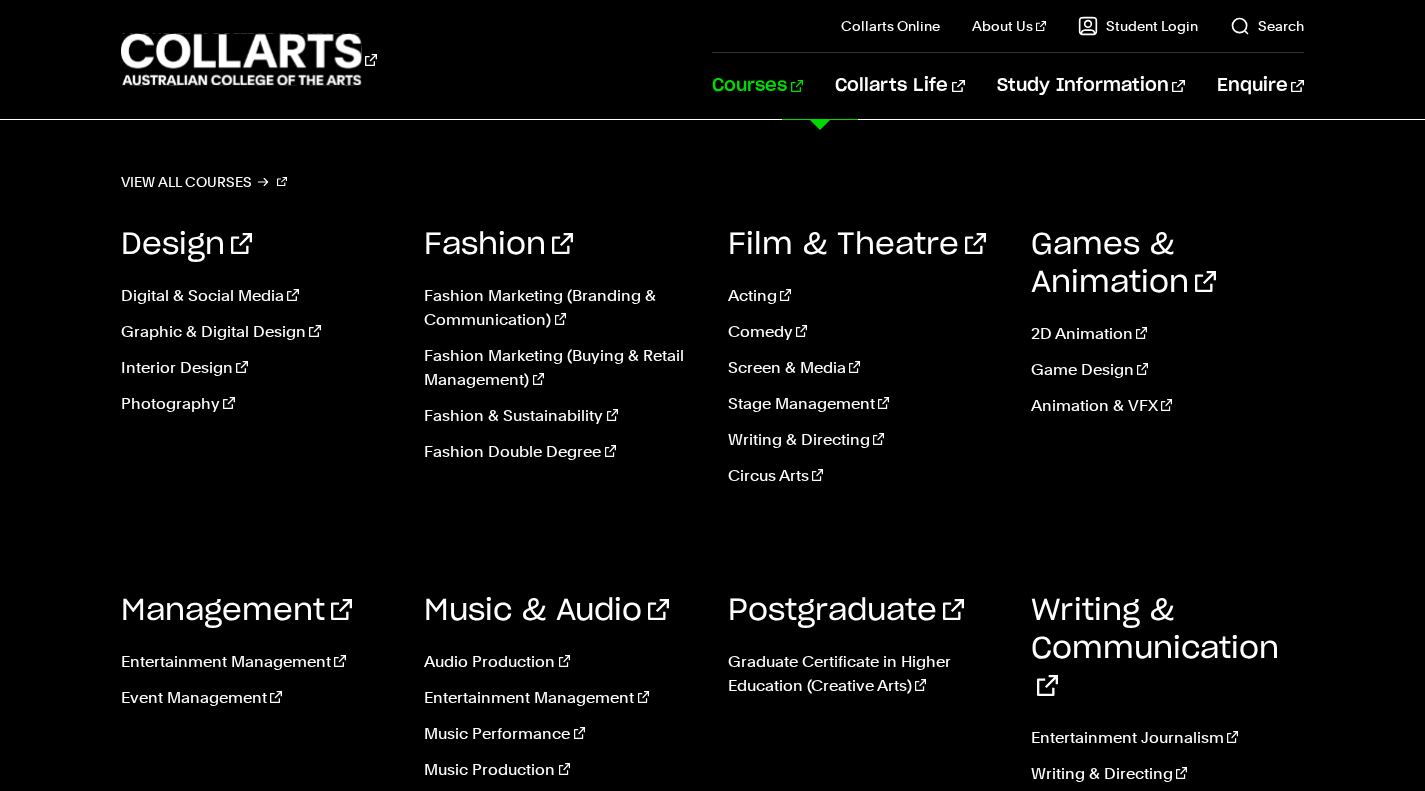 click on "Courses" at bounding box center (757, 86) 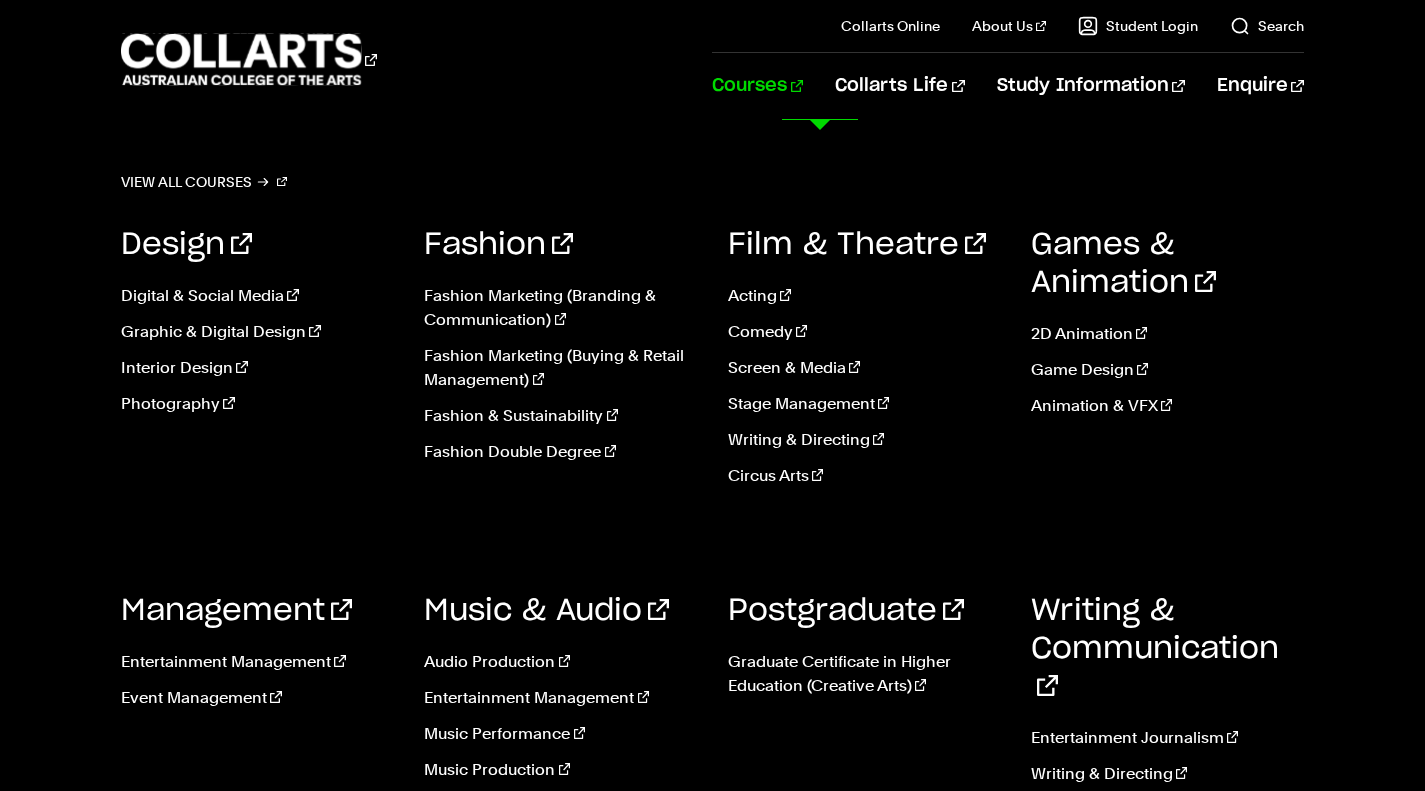 scroll, scrollTop: 2172, scrollLeft: 0, axis: vertical 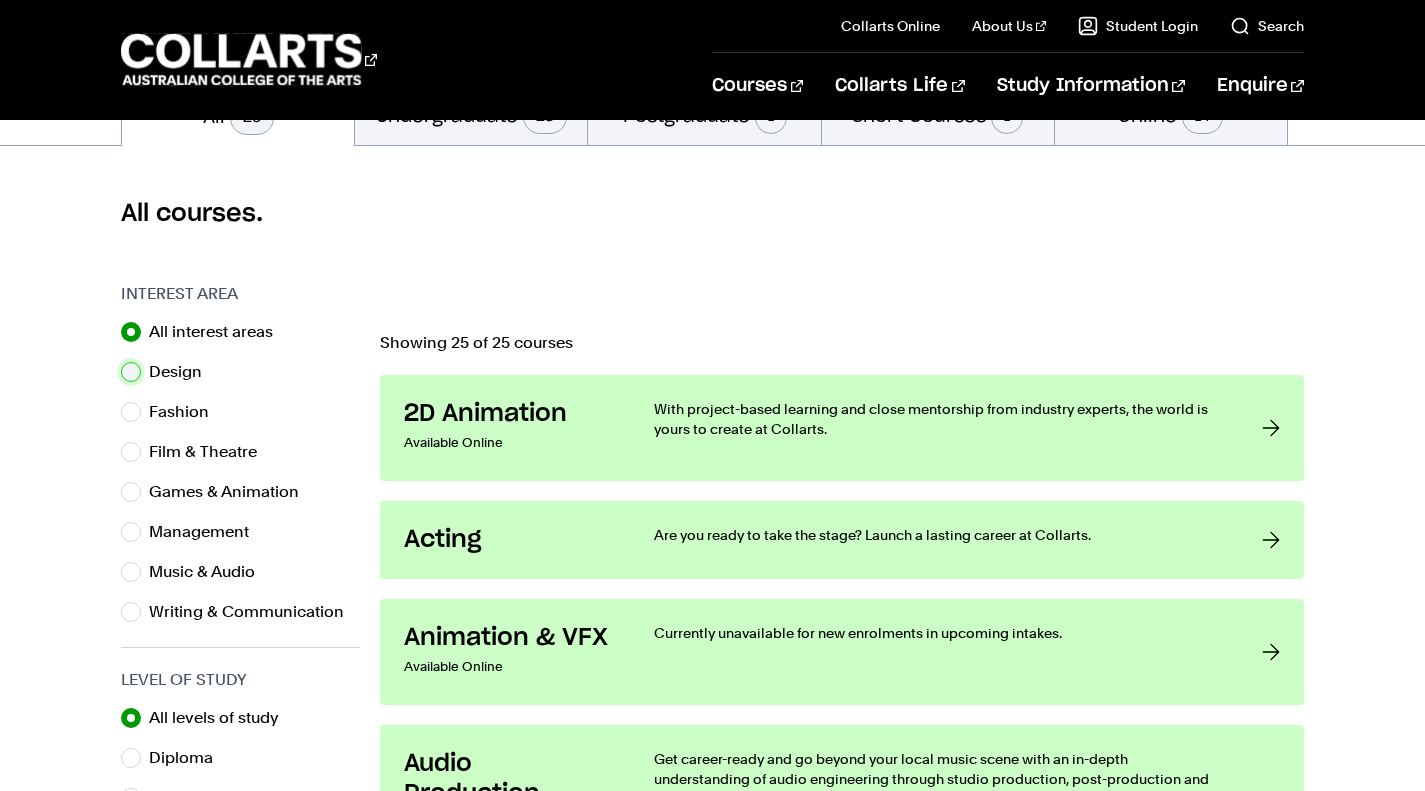 click on "Design" at bounding box center [131, 372] 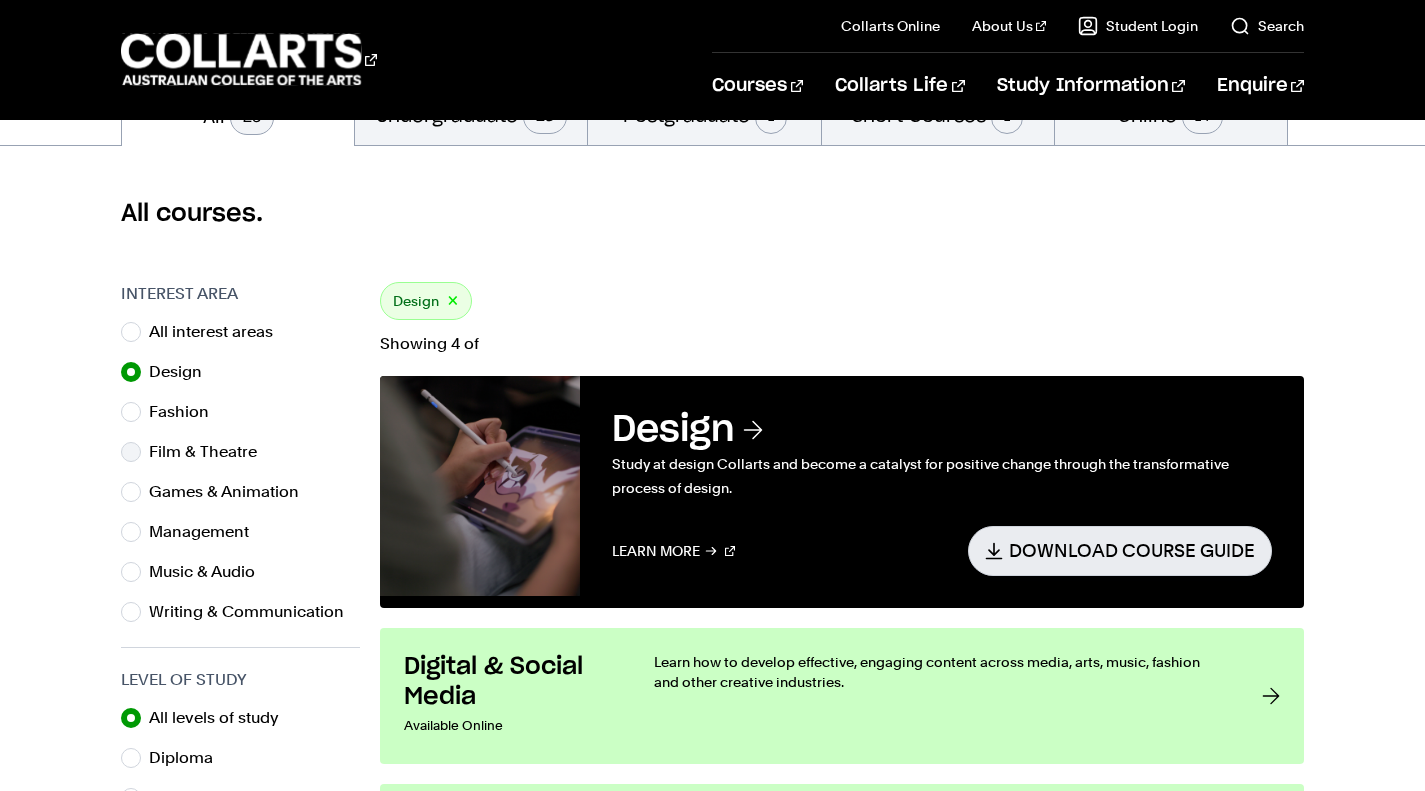 click on "Film & Theatre" at bounding box center [240, 452] 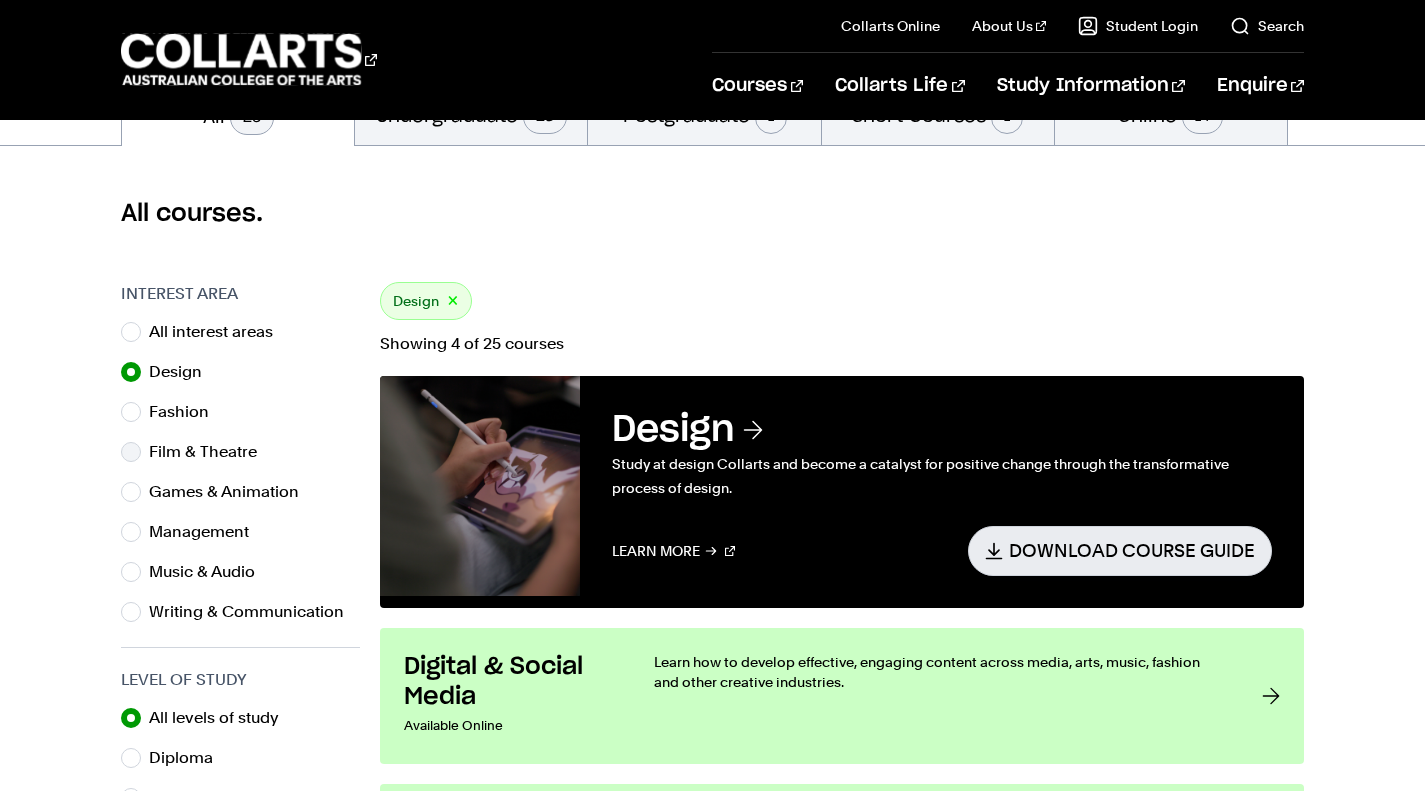 click on "Film & Theatre" at bounding box center (240, 452) 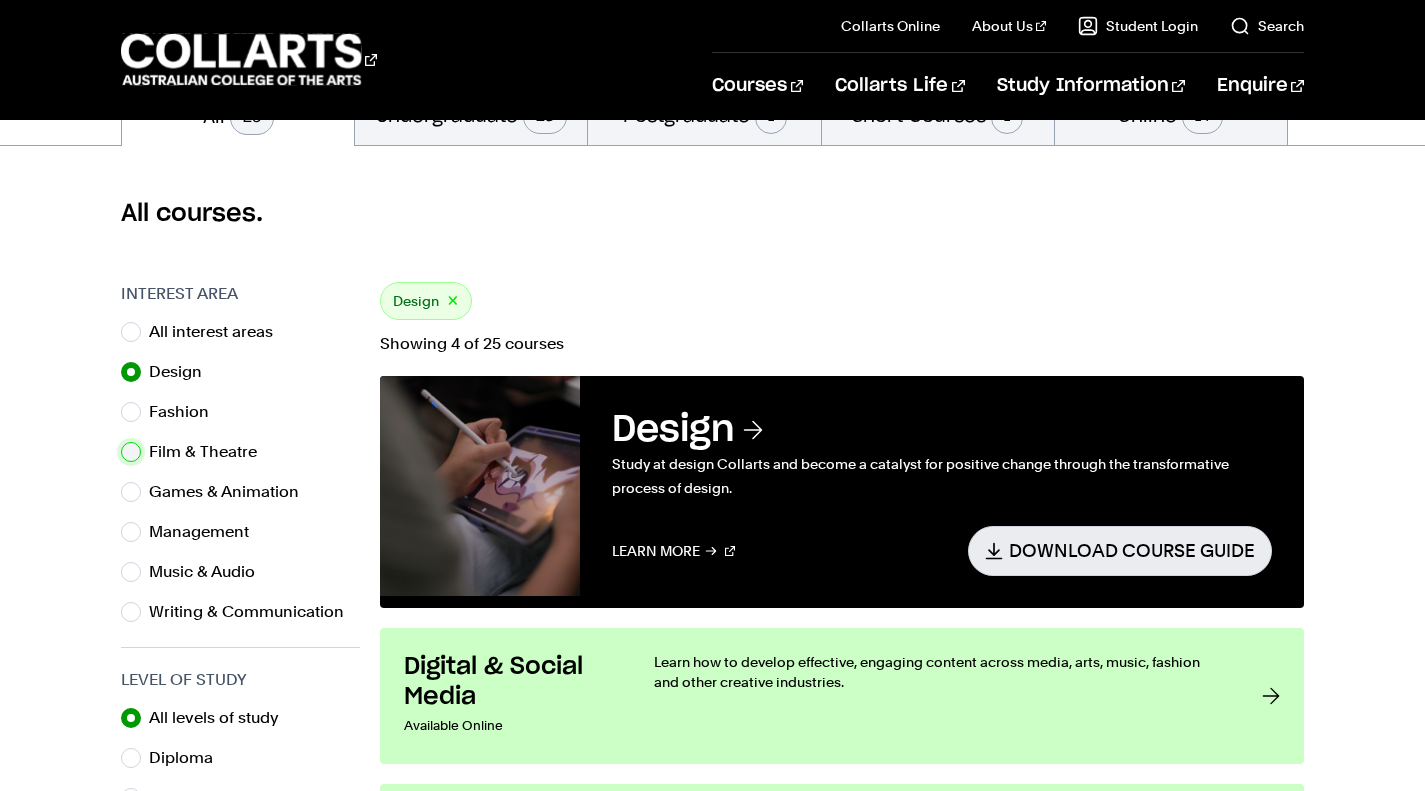 click on "Film & Theatre" at bounding box center (131, 452) 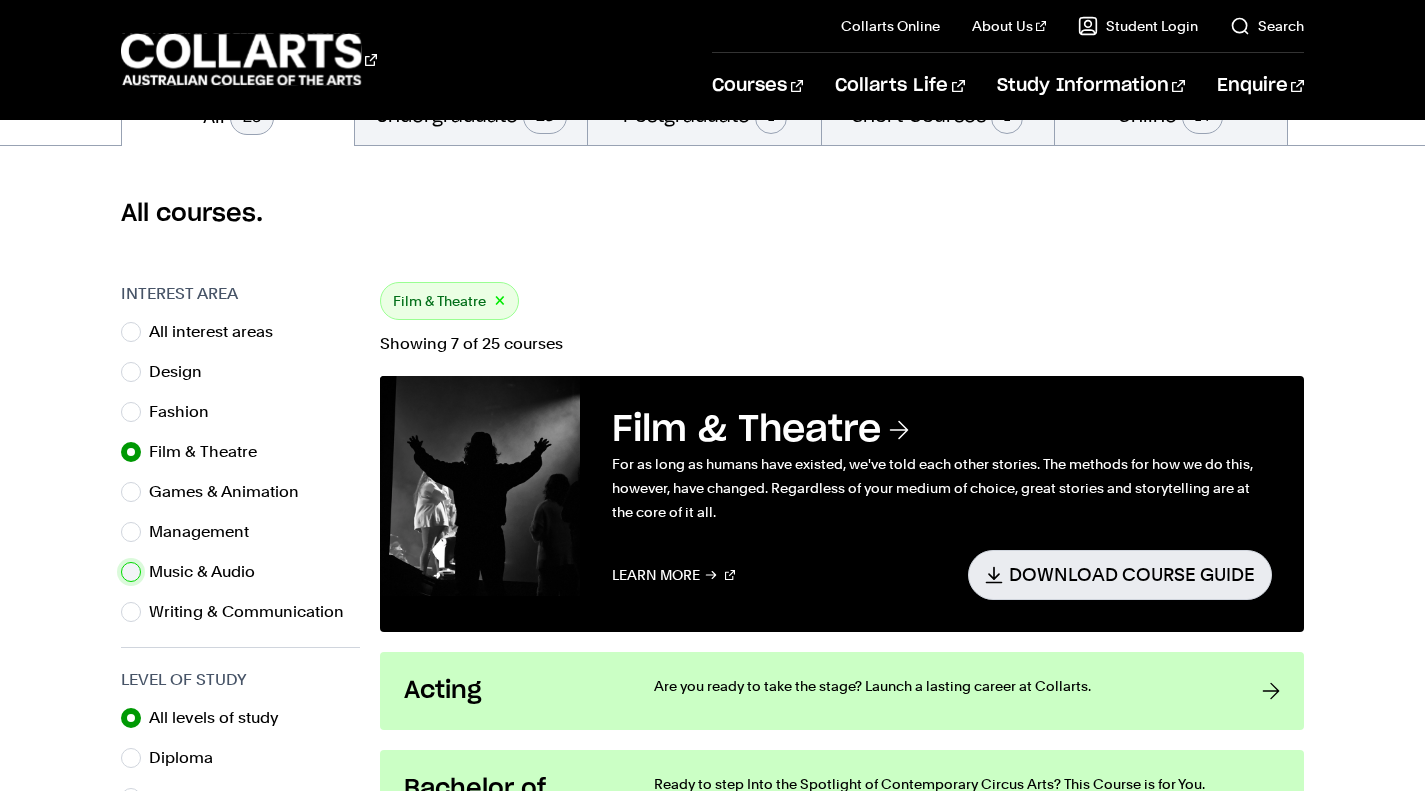 click on "Music & Audio" at bounding box center (131, 572) 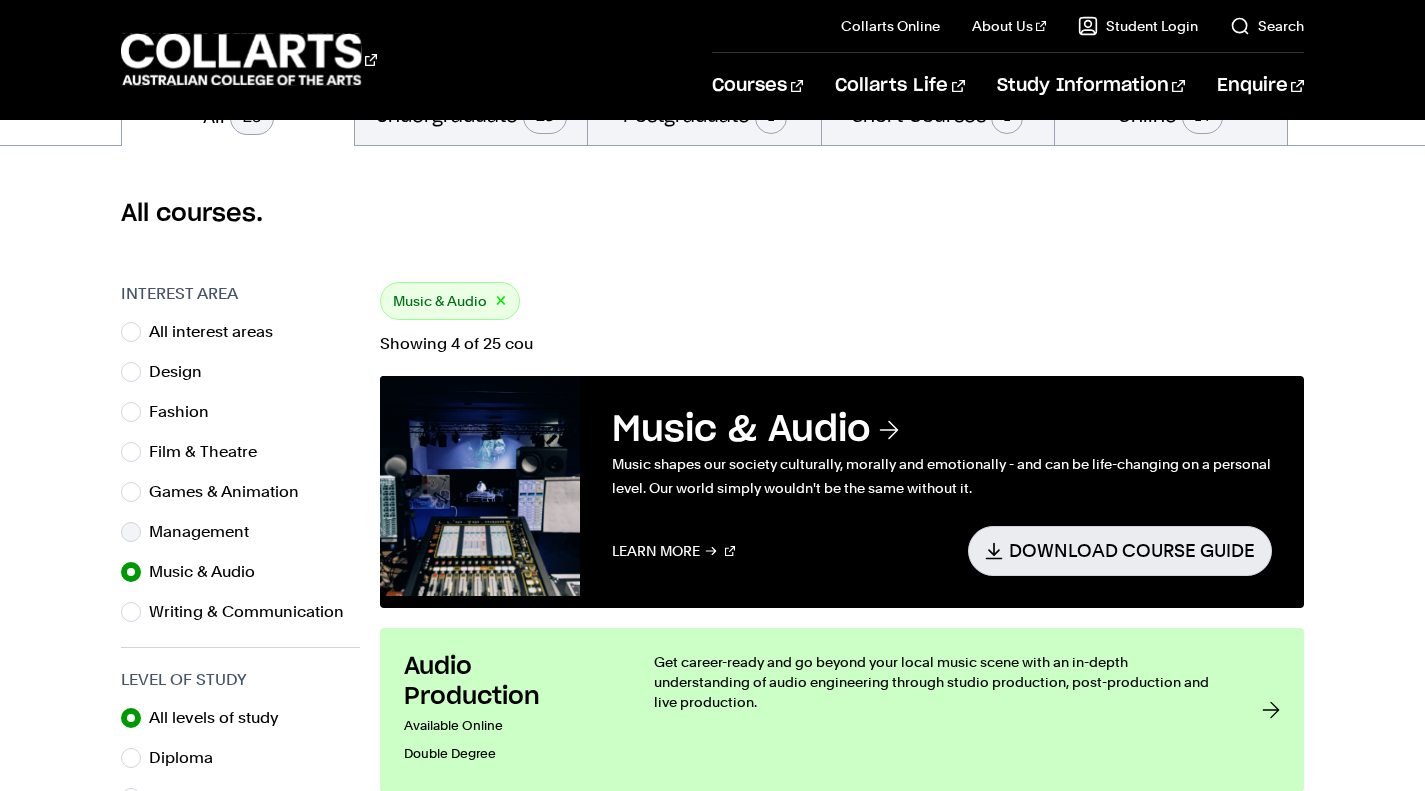click on "Management" at bounding box center [240, 532] 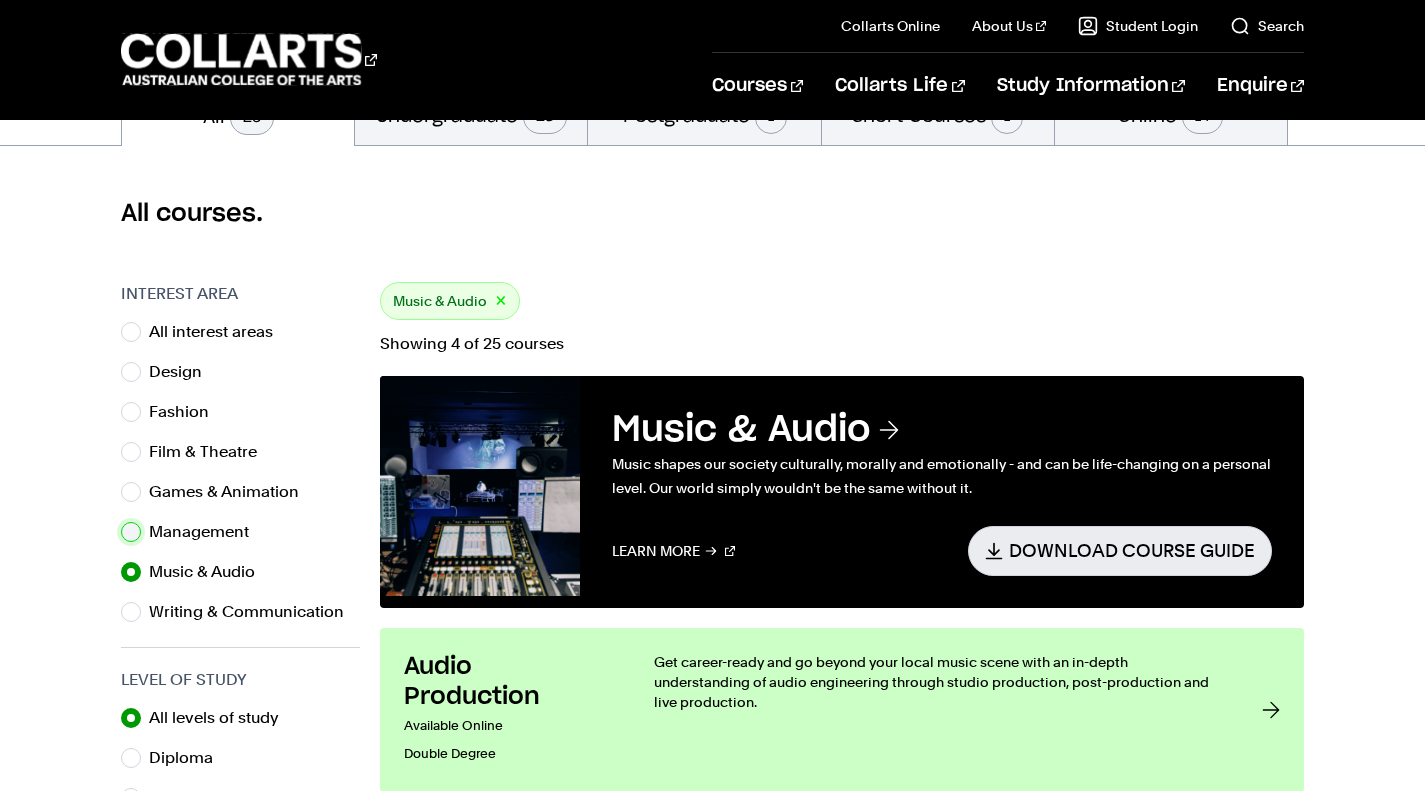 click on "Management" at bounding box center [131, 532] 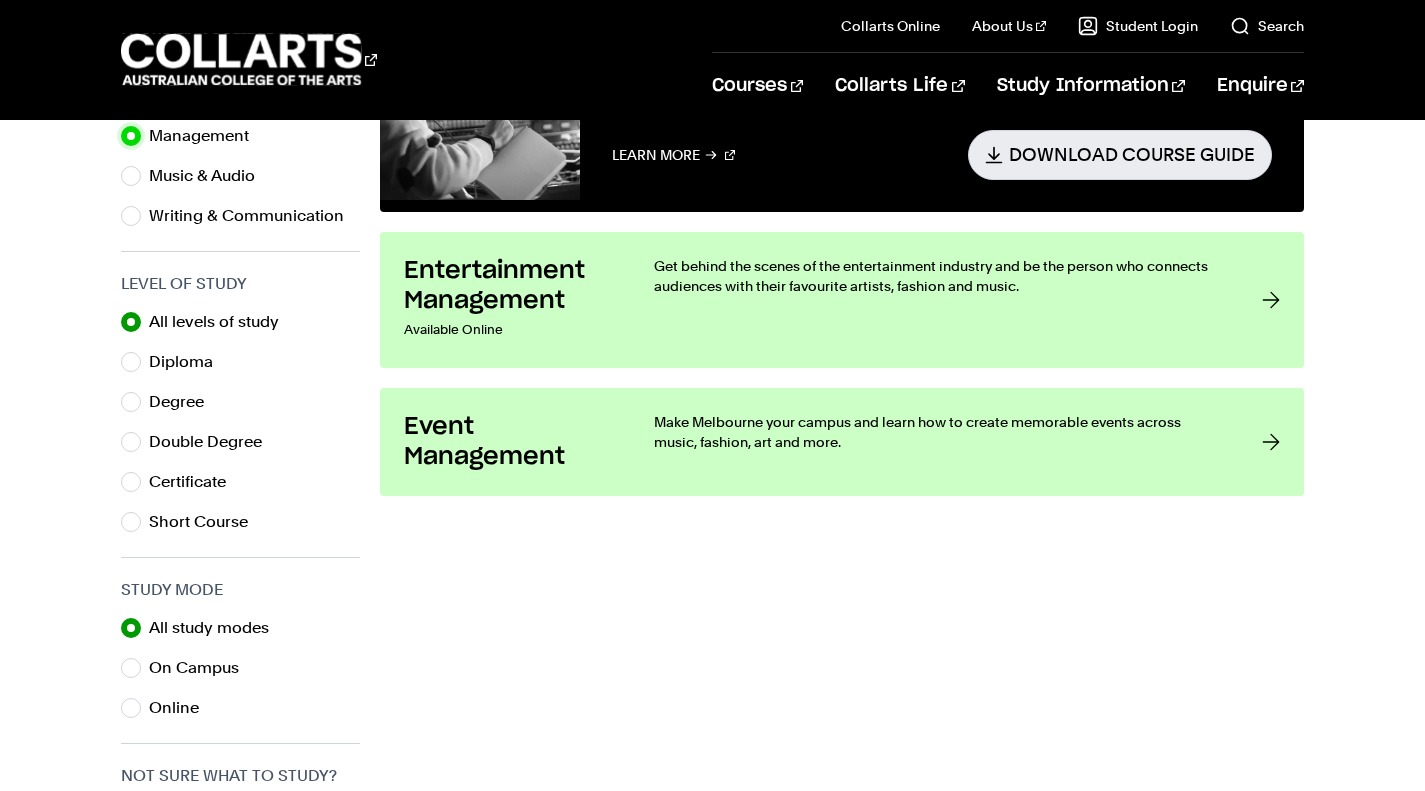 scroll, scrollTop: 878, scrollLeft: 0, axis: vertical 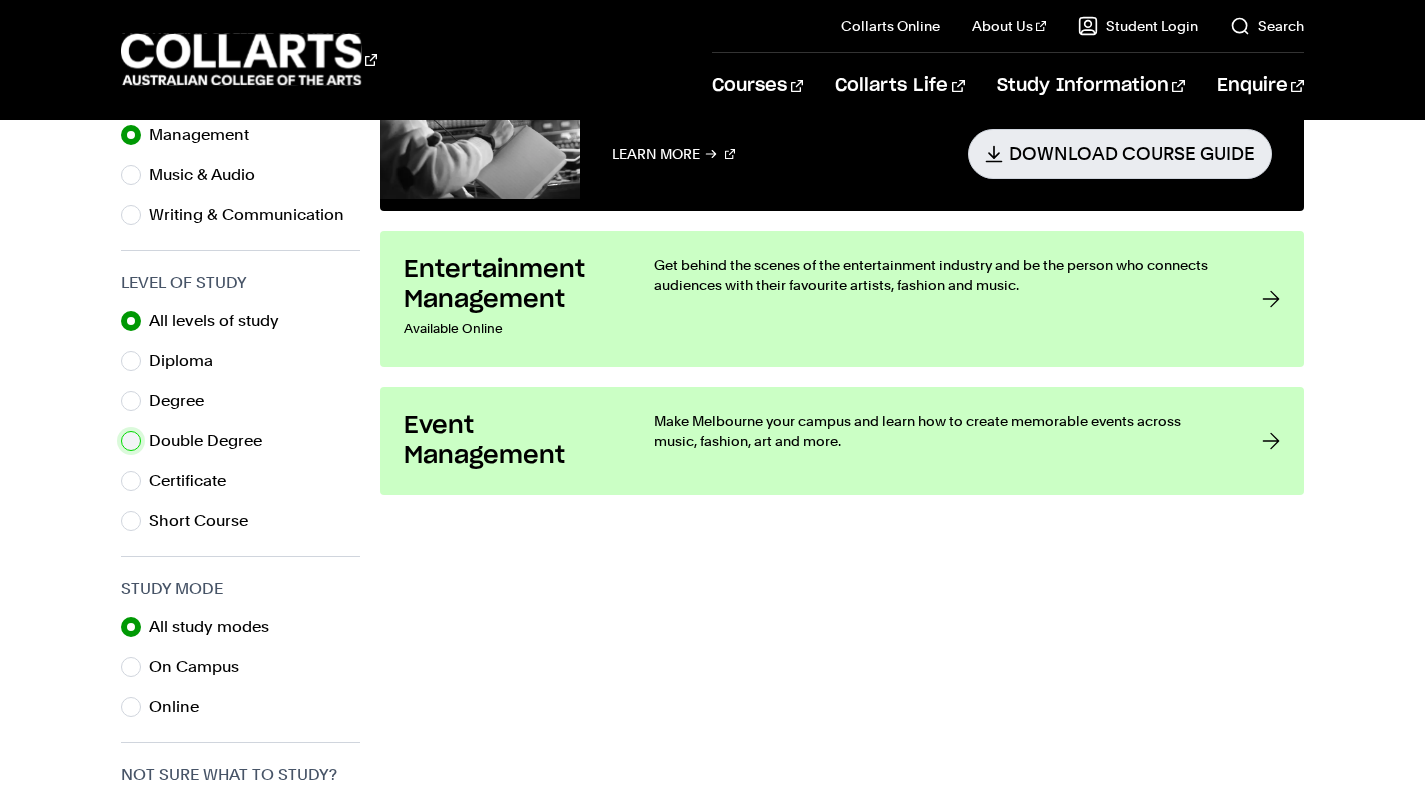 click on "Double Degree" at bounding box center [131, 441] 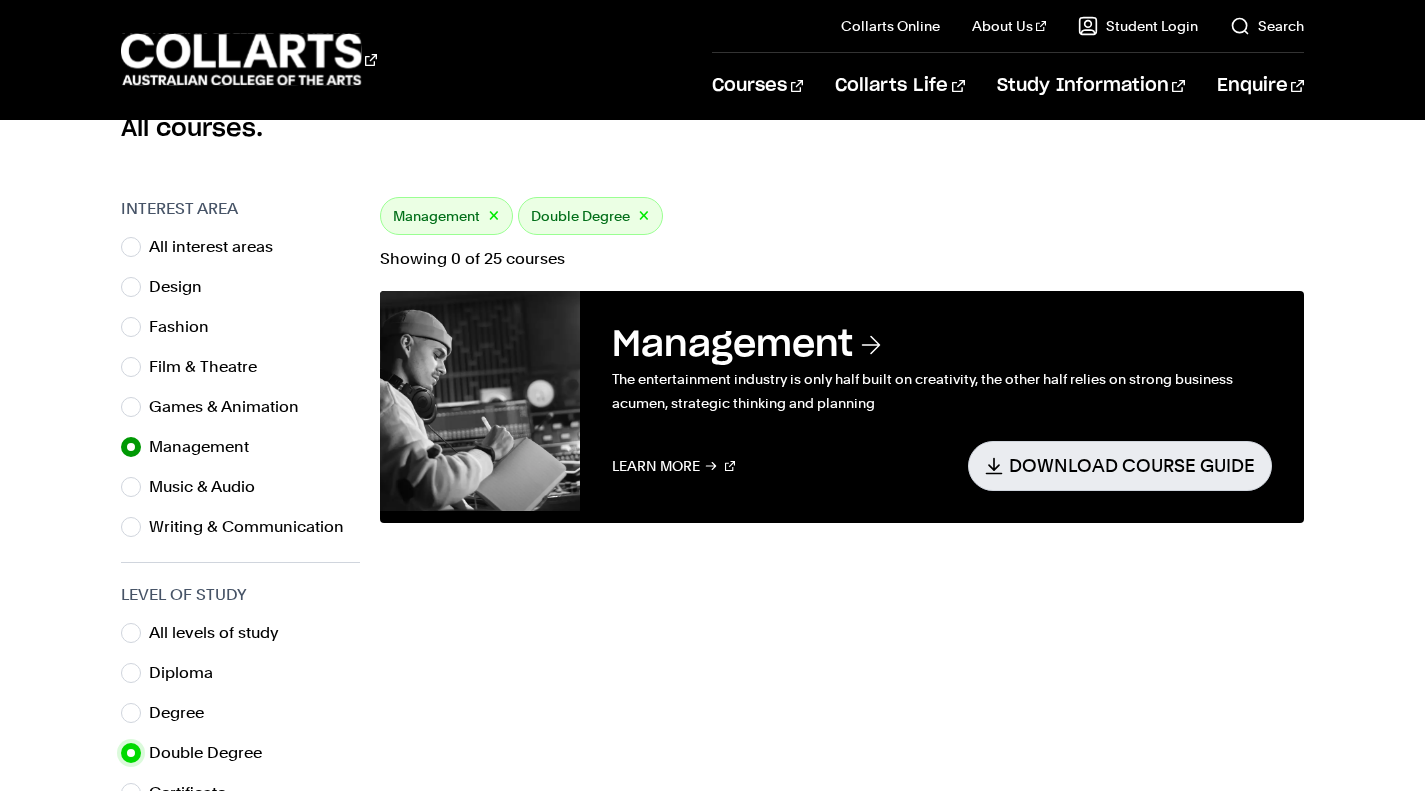 scroll, scrollTop: 571, scrollLeft: 0, axis: vertical 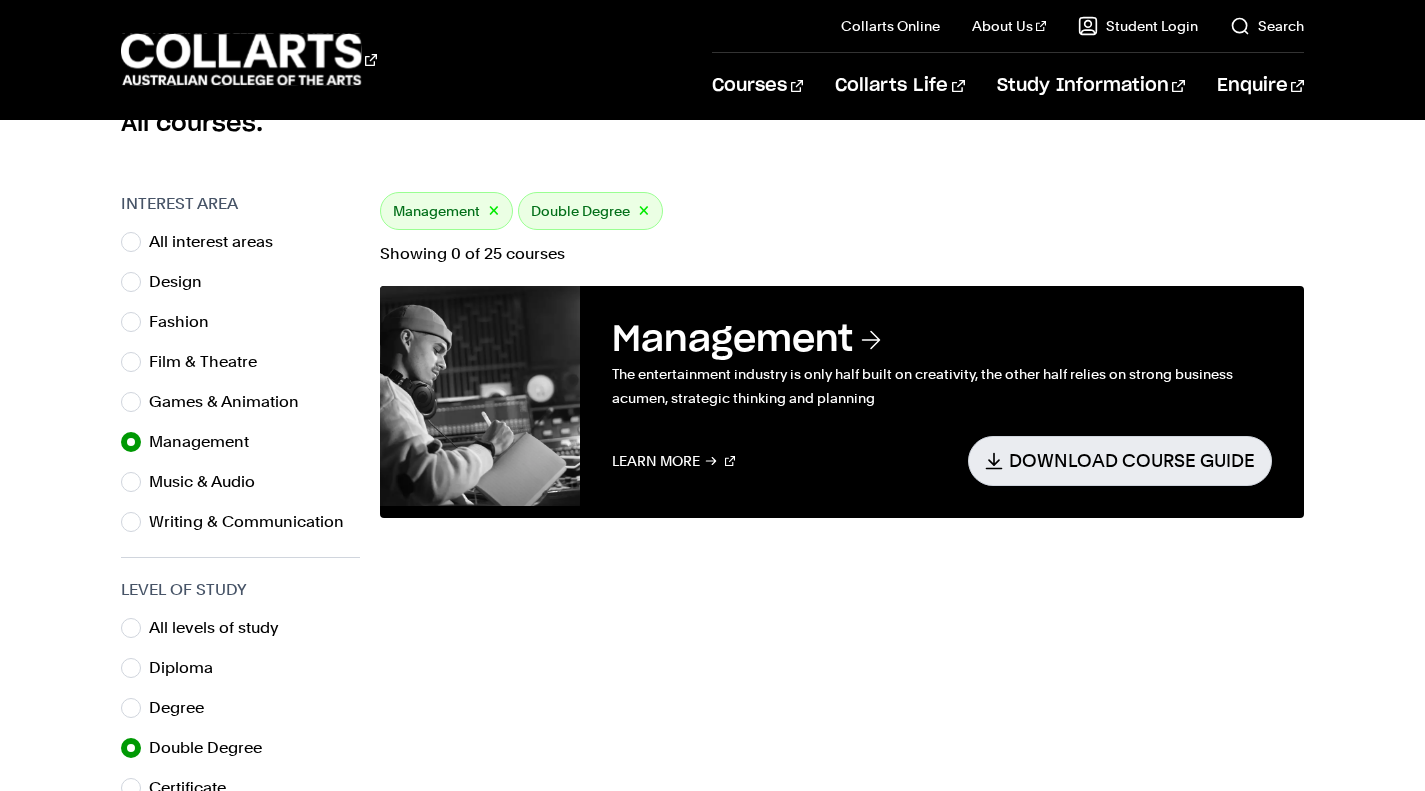 click on "×" at bounding box center [494, 211] 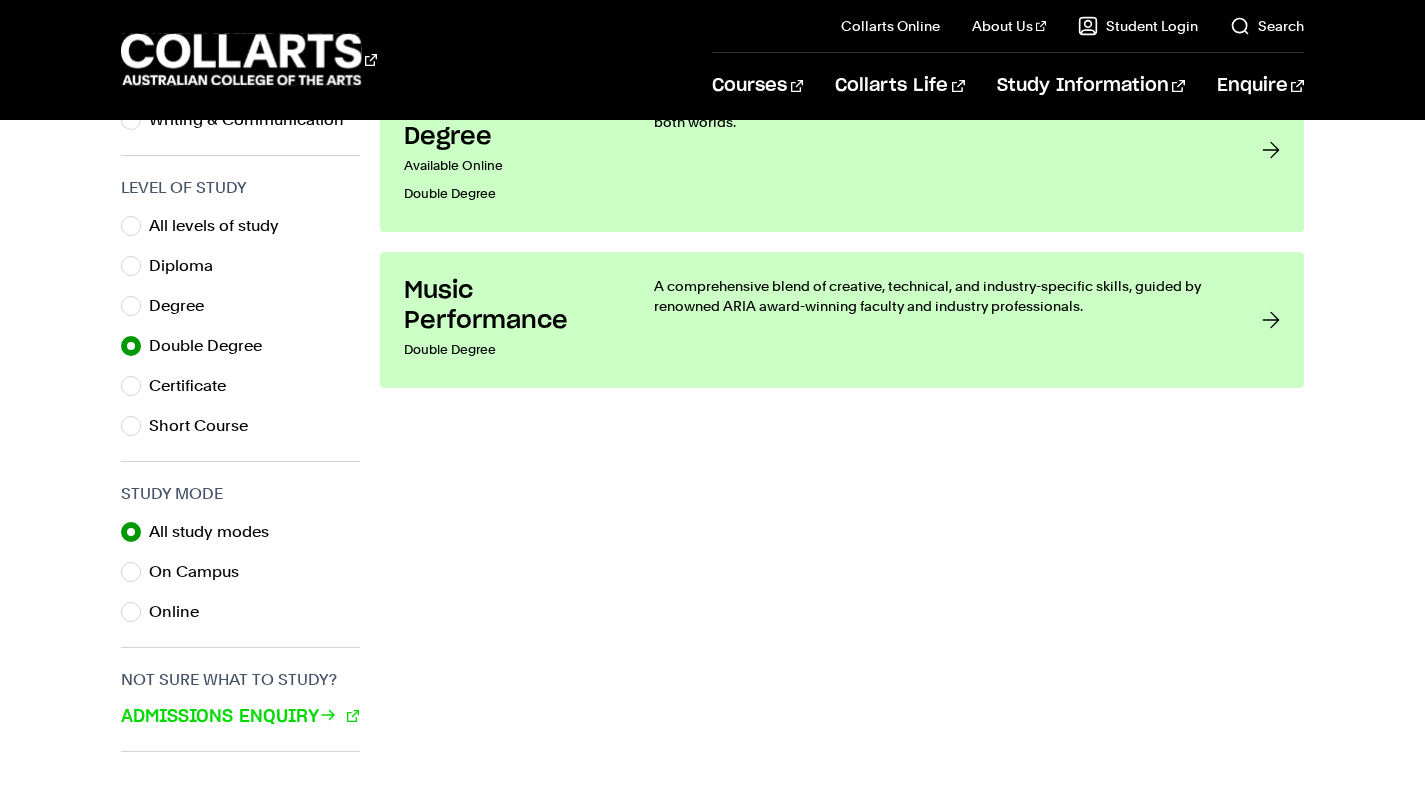 scroll, scrollTop: 974, scrollLeft: 0, axis: vertical 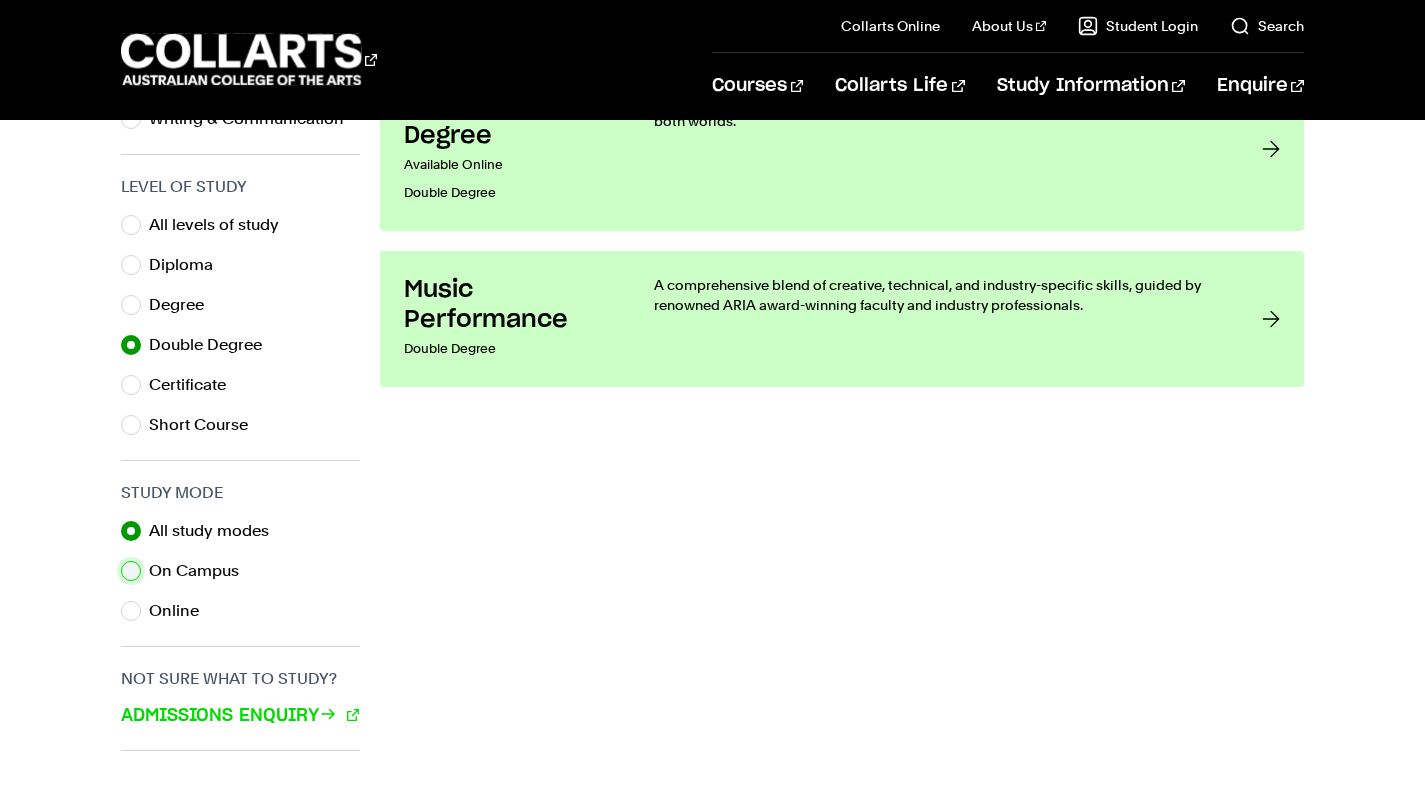 click on "On Campus" at bounding box center (131, 571) 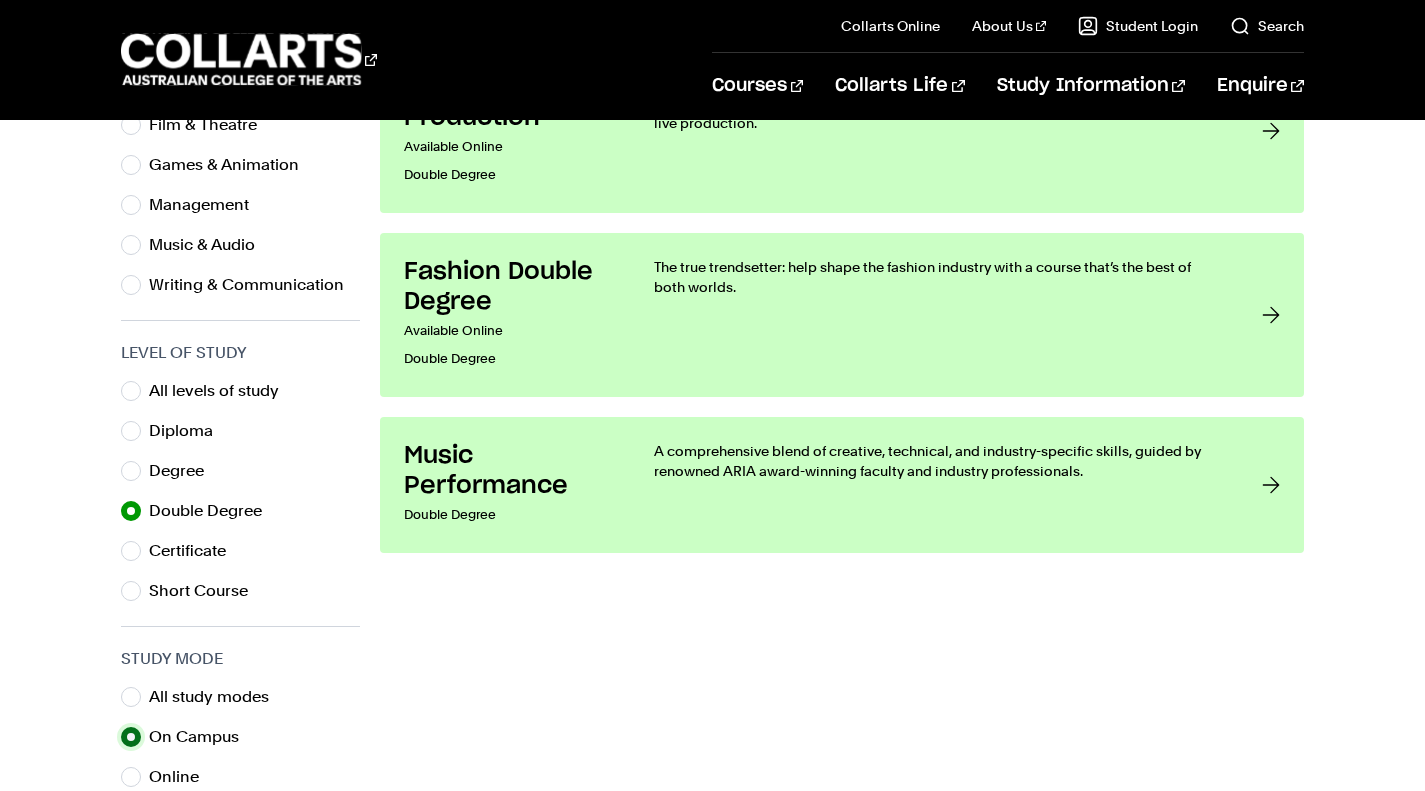 scroll, scrollTop: 831, scrollLeft: 0, axis: vertical 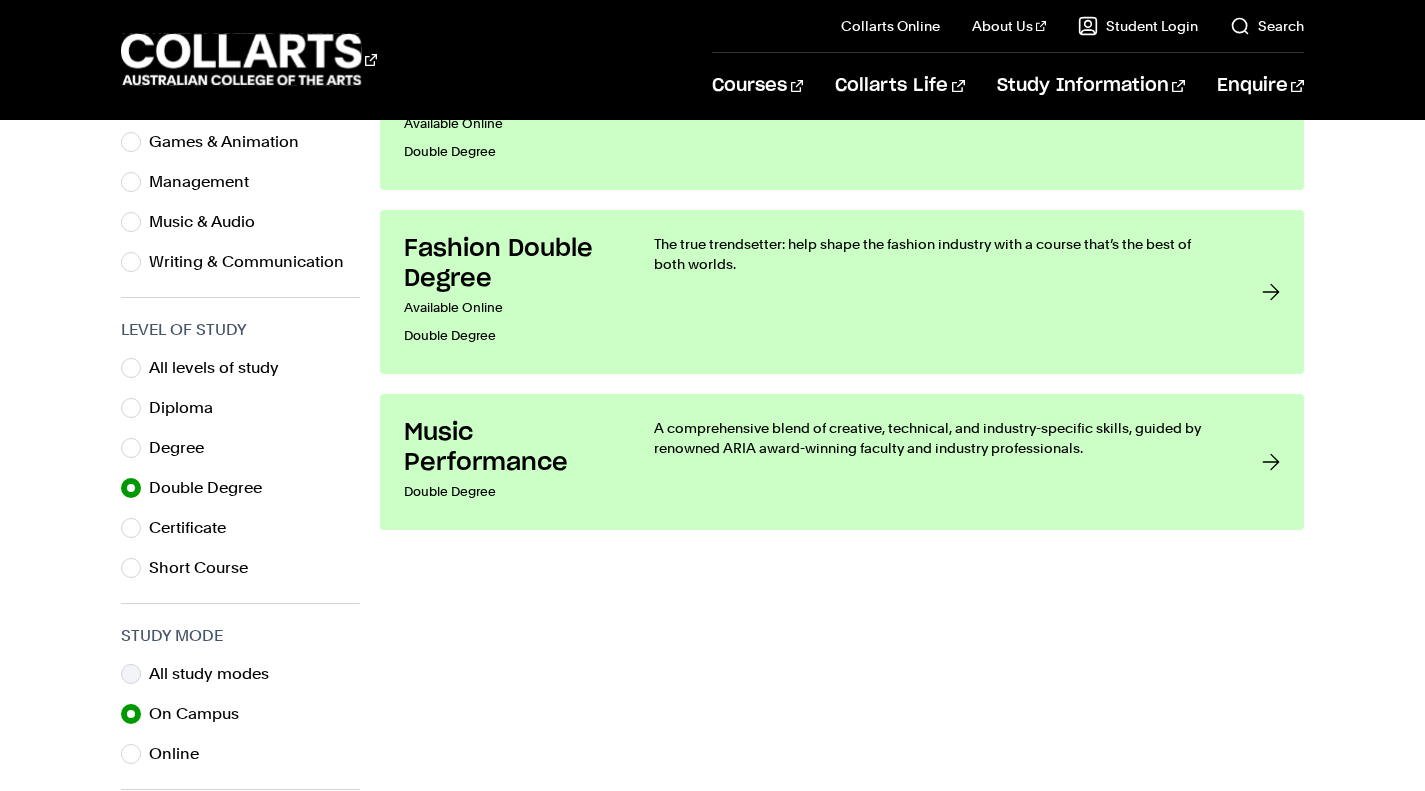 click on "All study modes" at bounding box center [240, 674] 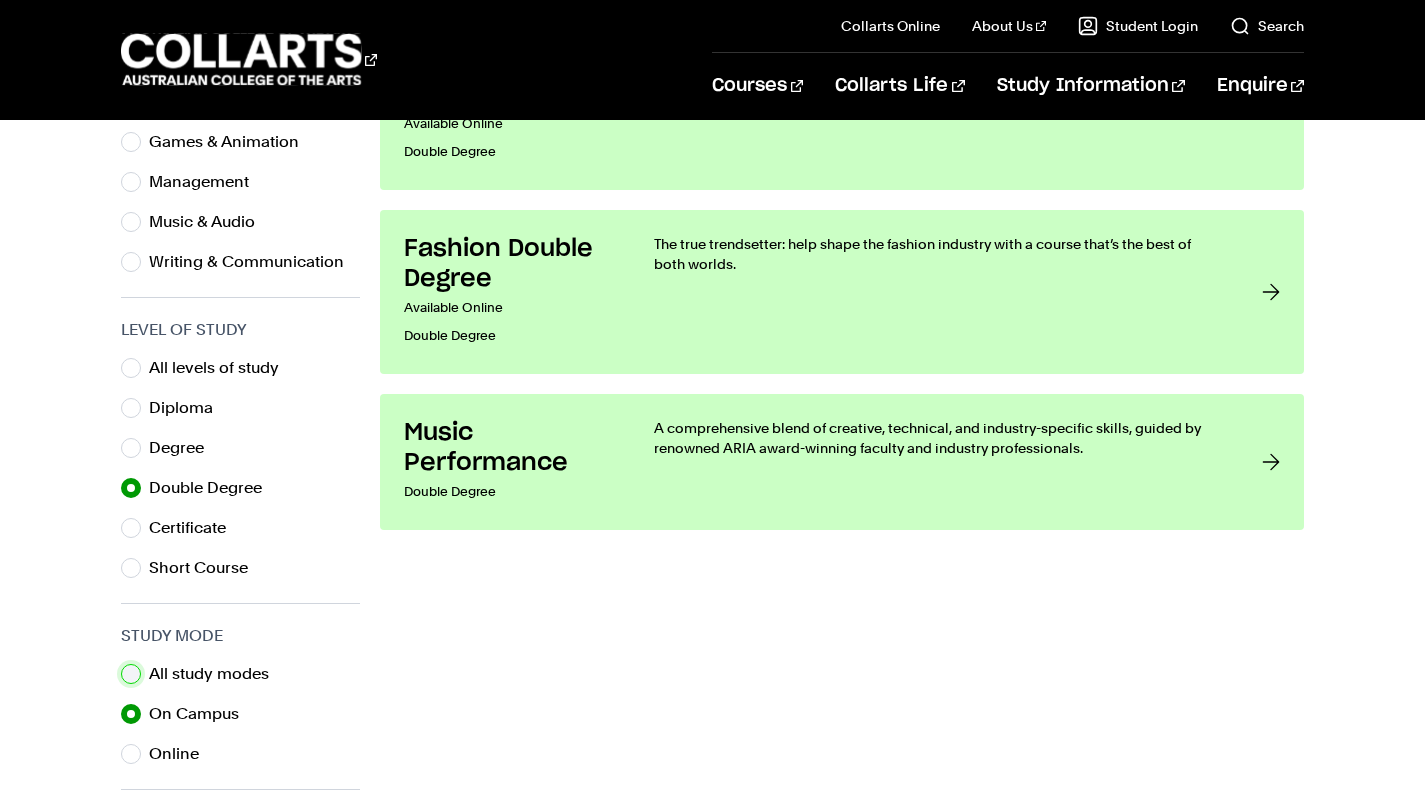 click on "All study modes" at bounding box center (131, 674) 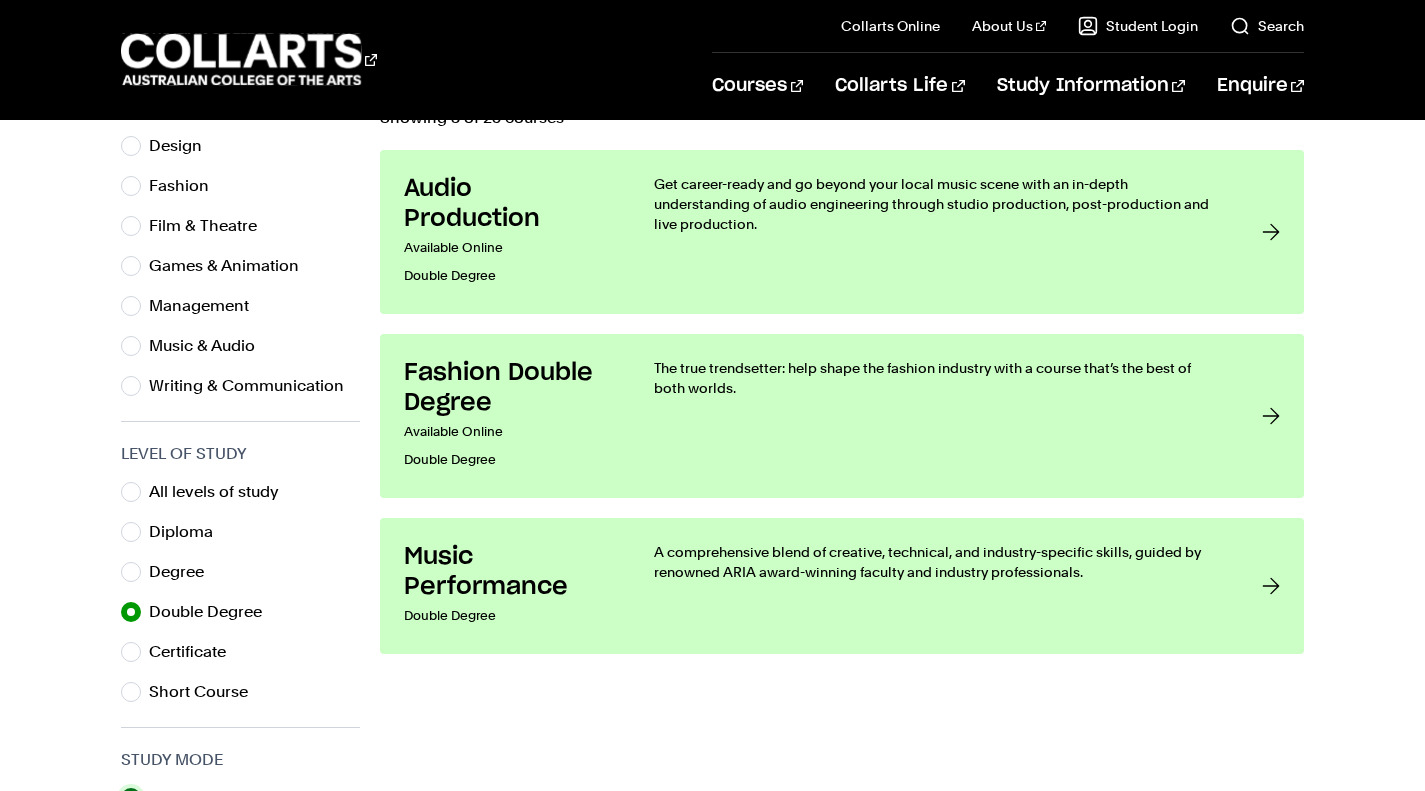 scroll, scrollTop: 708, scrollLeft: 0, axis: vertical 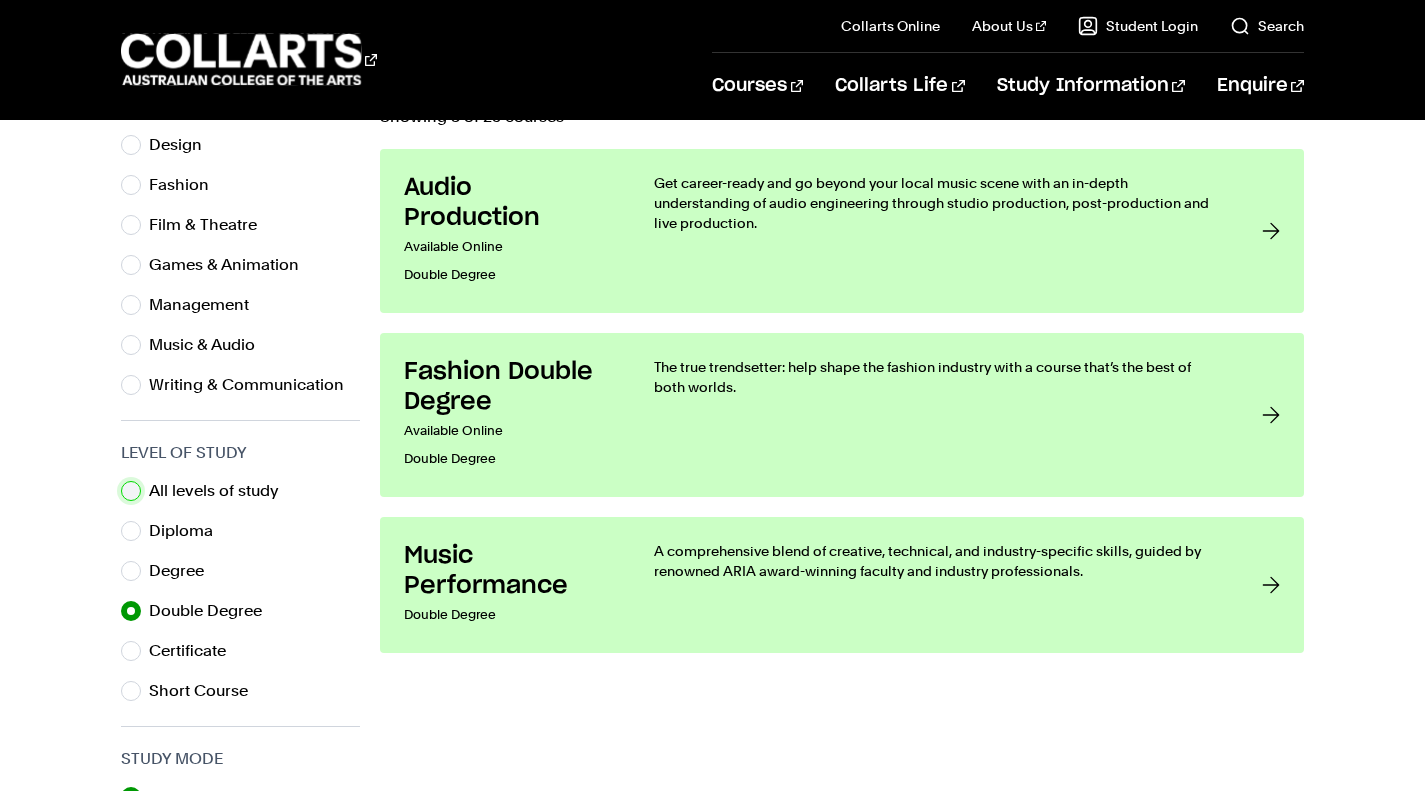 click on "All levels of study" at bounding box center (131, 491) 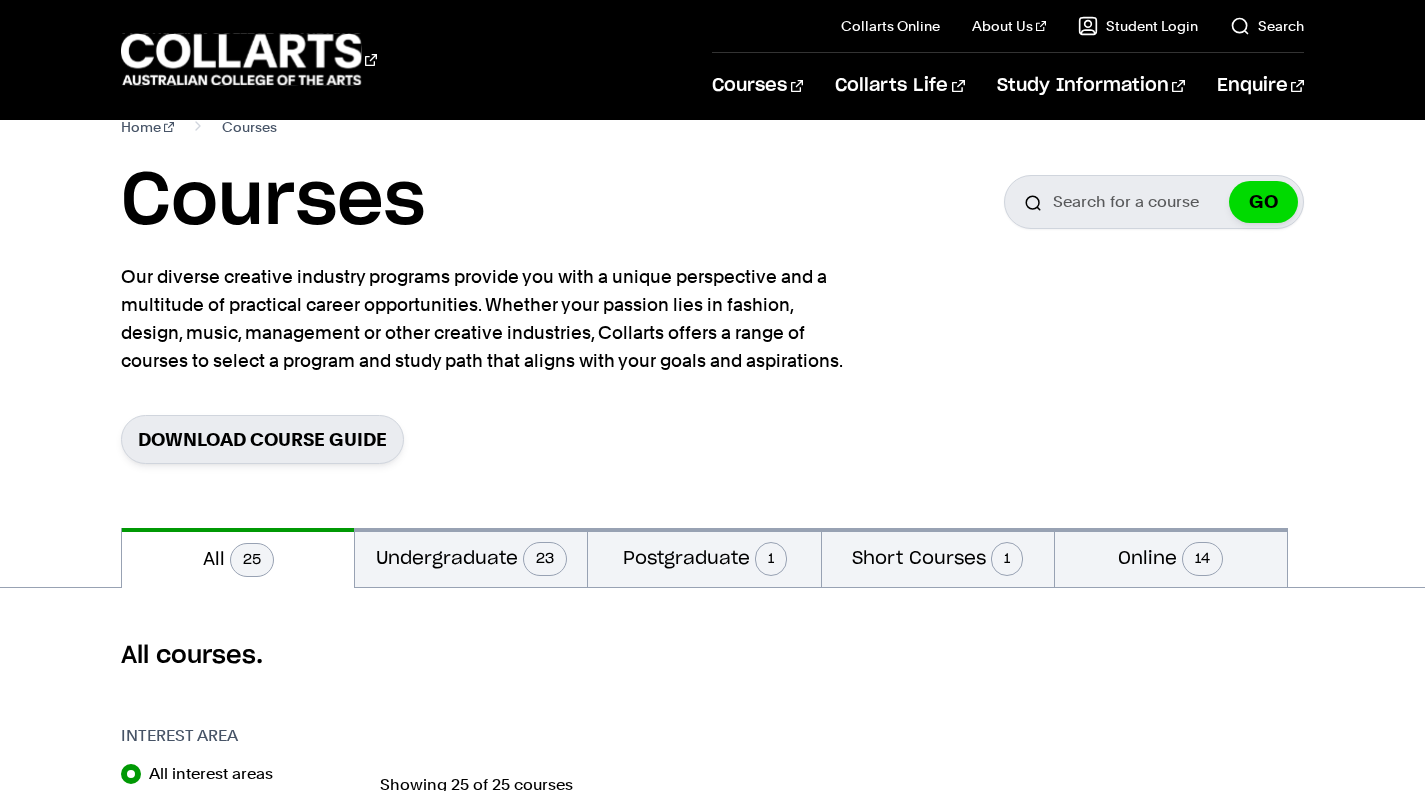 scroll, scrollTop: 119, scrollLeft: 0, axis: vertical 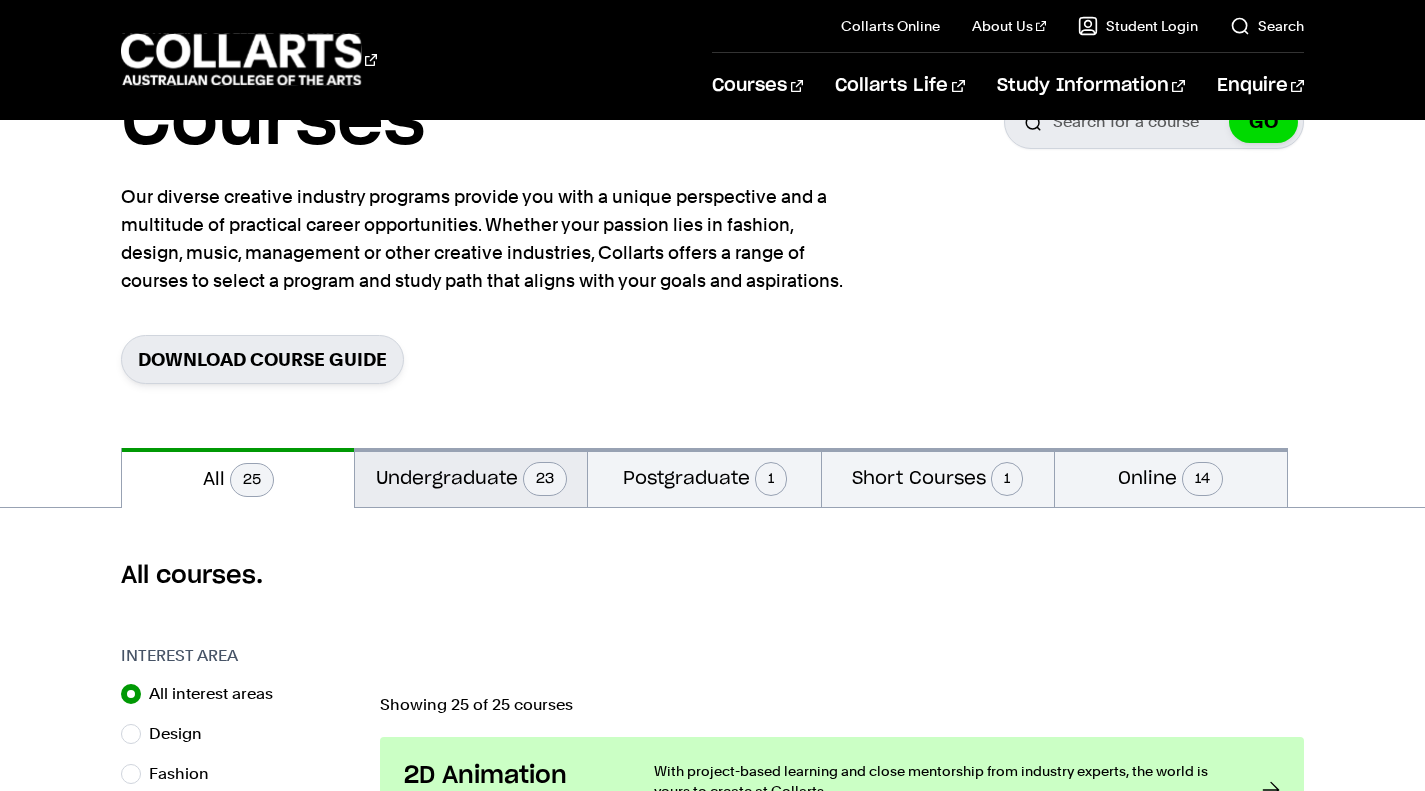 click on "Undergraduate  23" at bounding box center [471, 477] 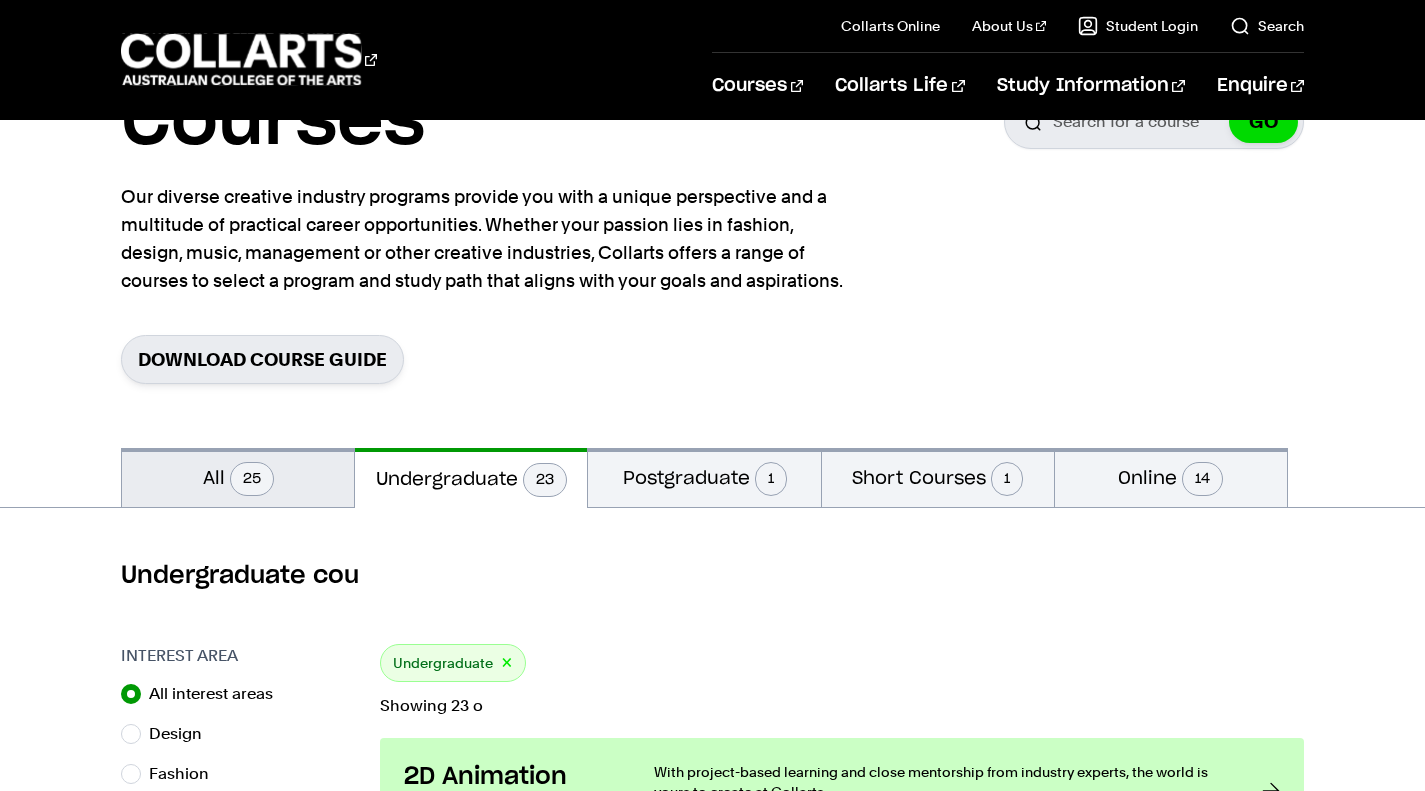 click on "25" at bounding box center (252, 479) 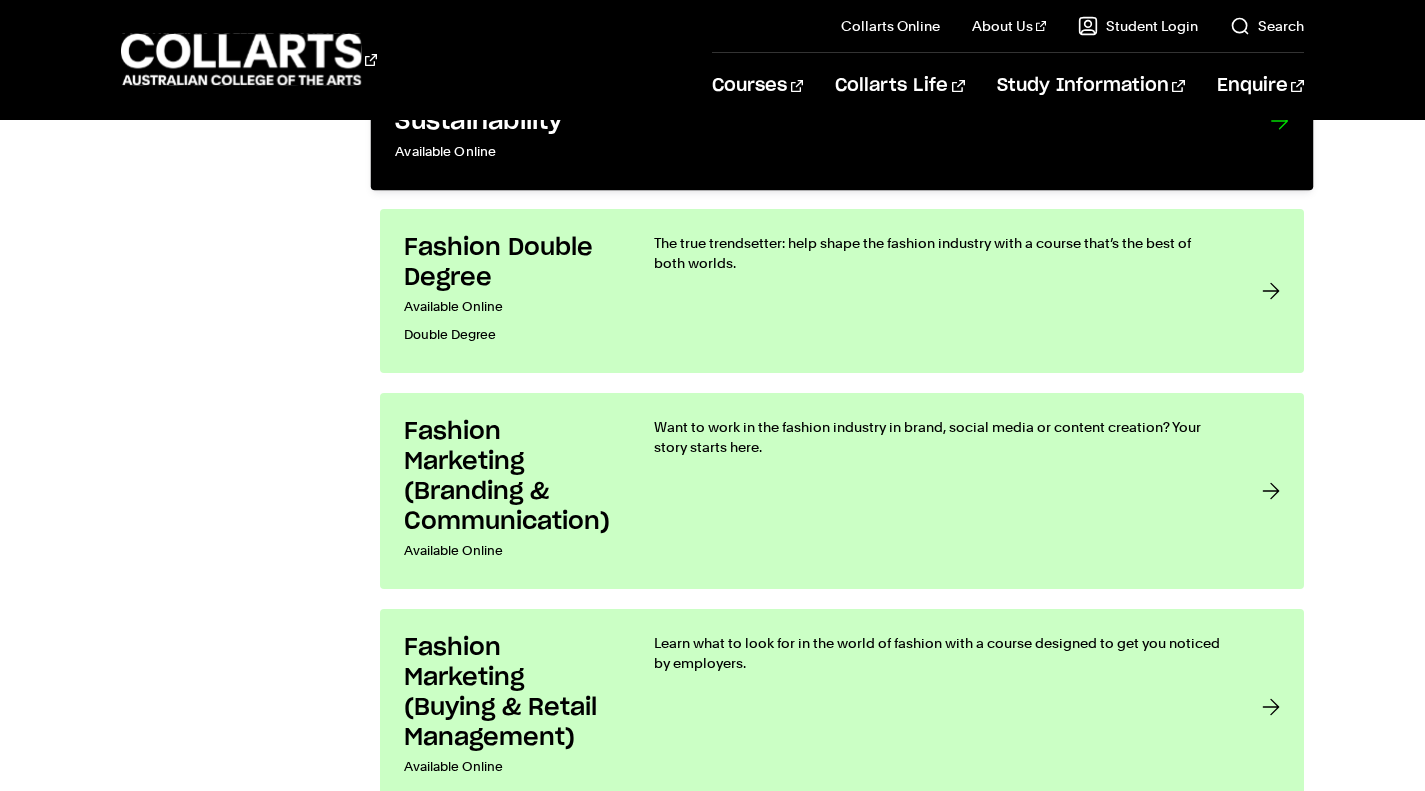 scroll, scrollTop: 2272, scrollLeft: 0, axis: vertical 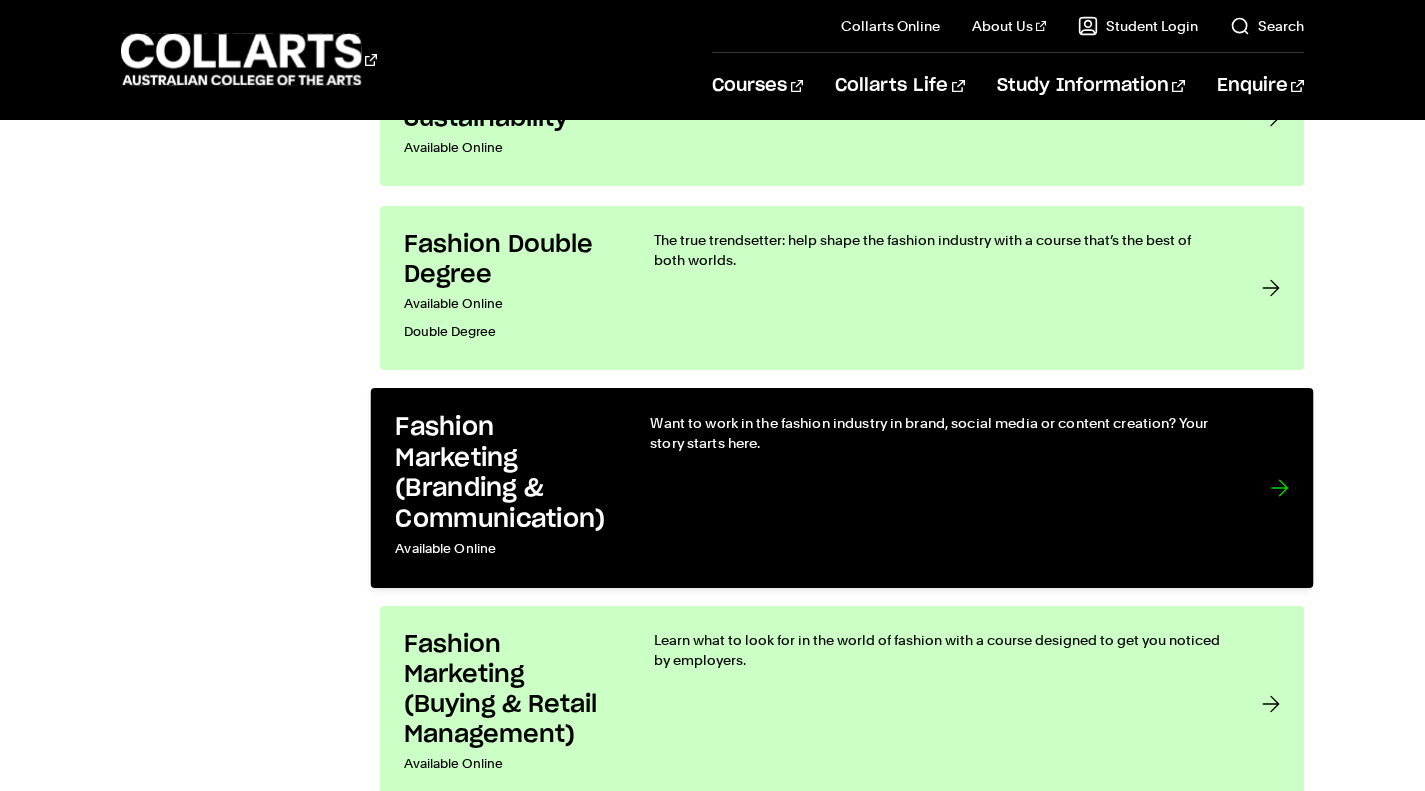 click on "Available Online" at bounding box center [502, 549] 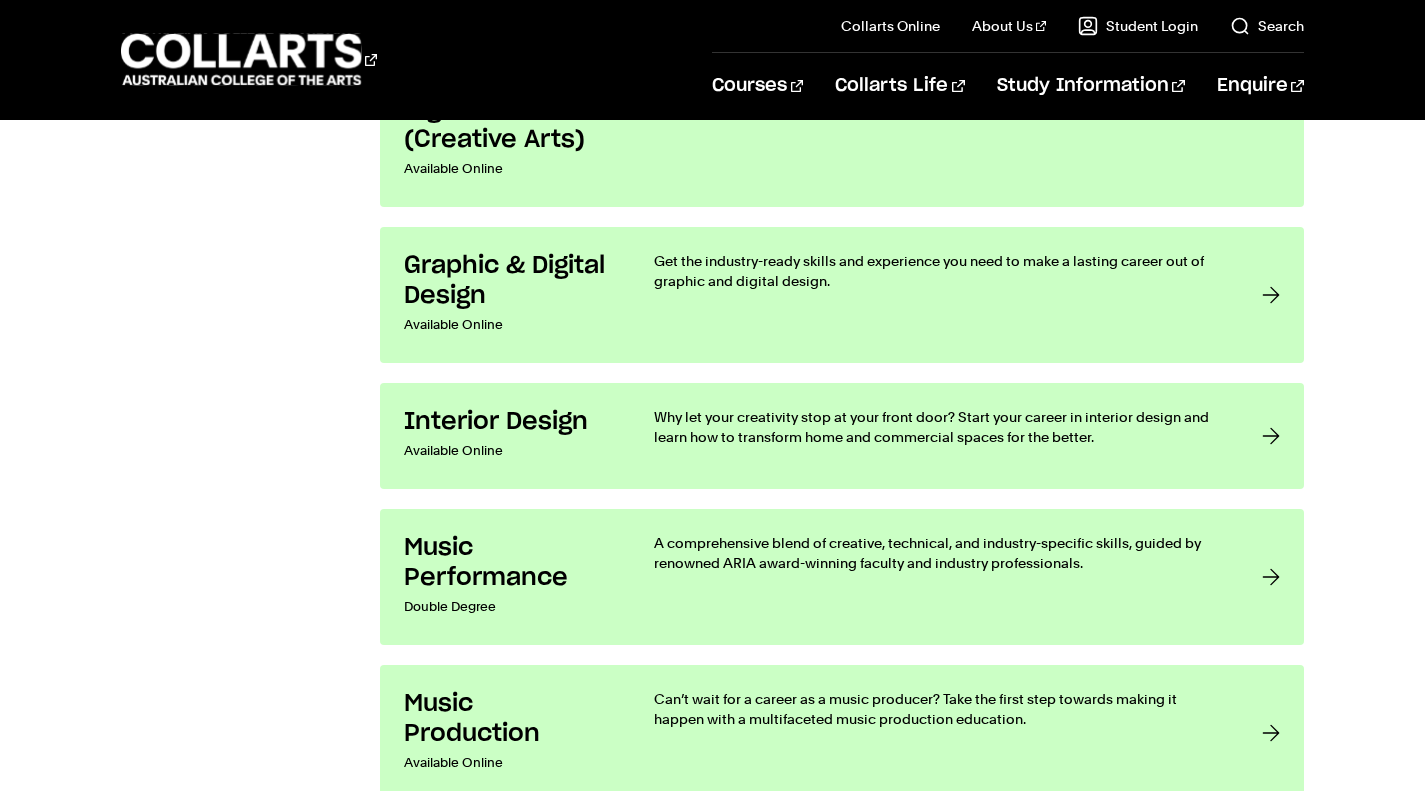 scroll, scrollTop: 3192, scrollLeft: 0, axis: vertical 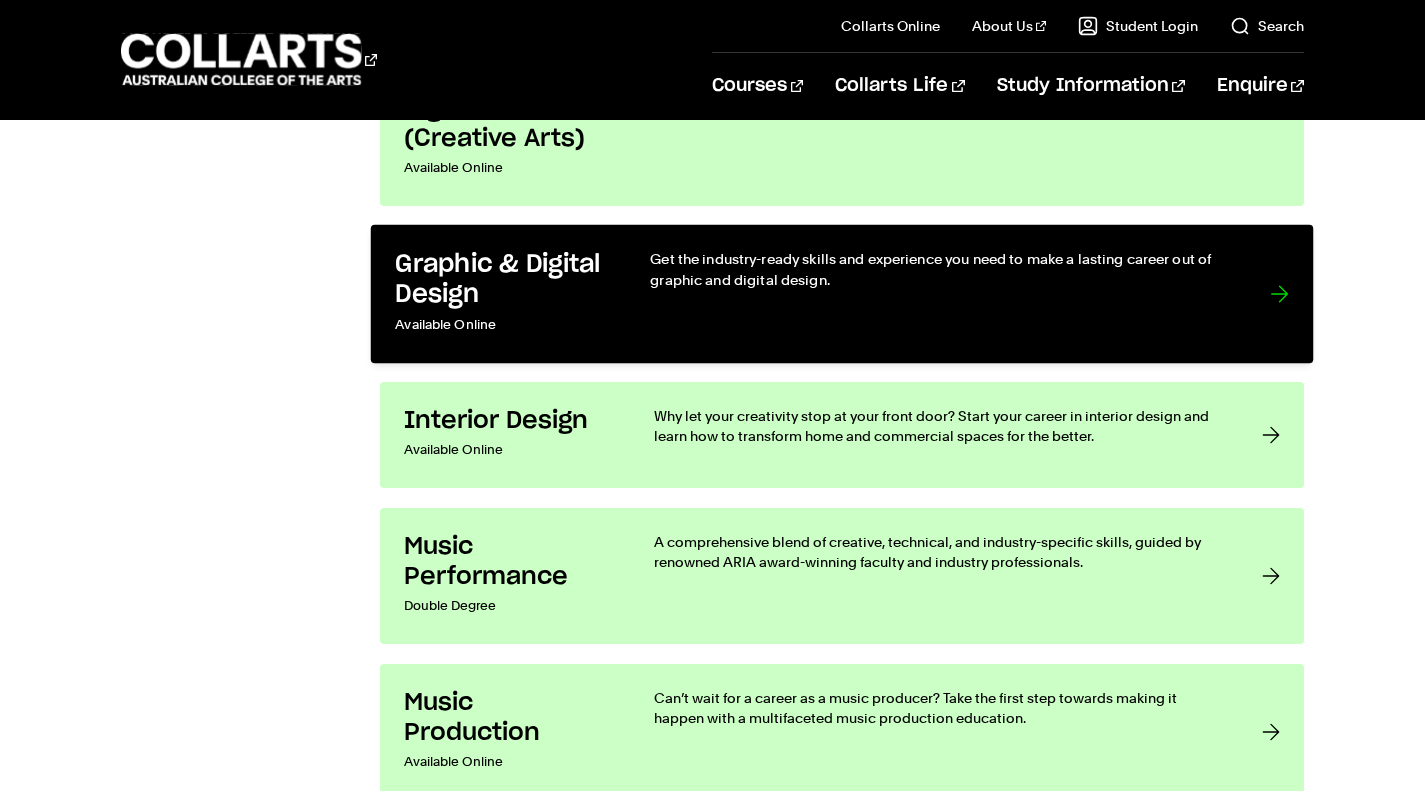 click on "Get the industry-ready skills and experience you need to make a lasting career out of graphic and digital design." at bounding box center [939, 294] 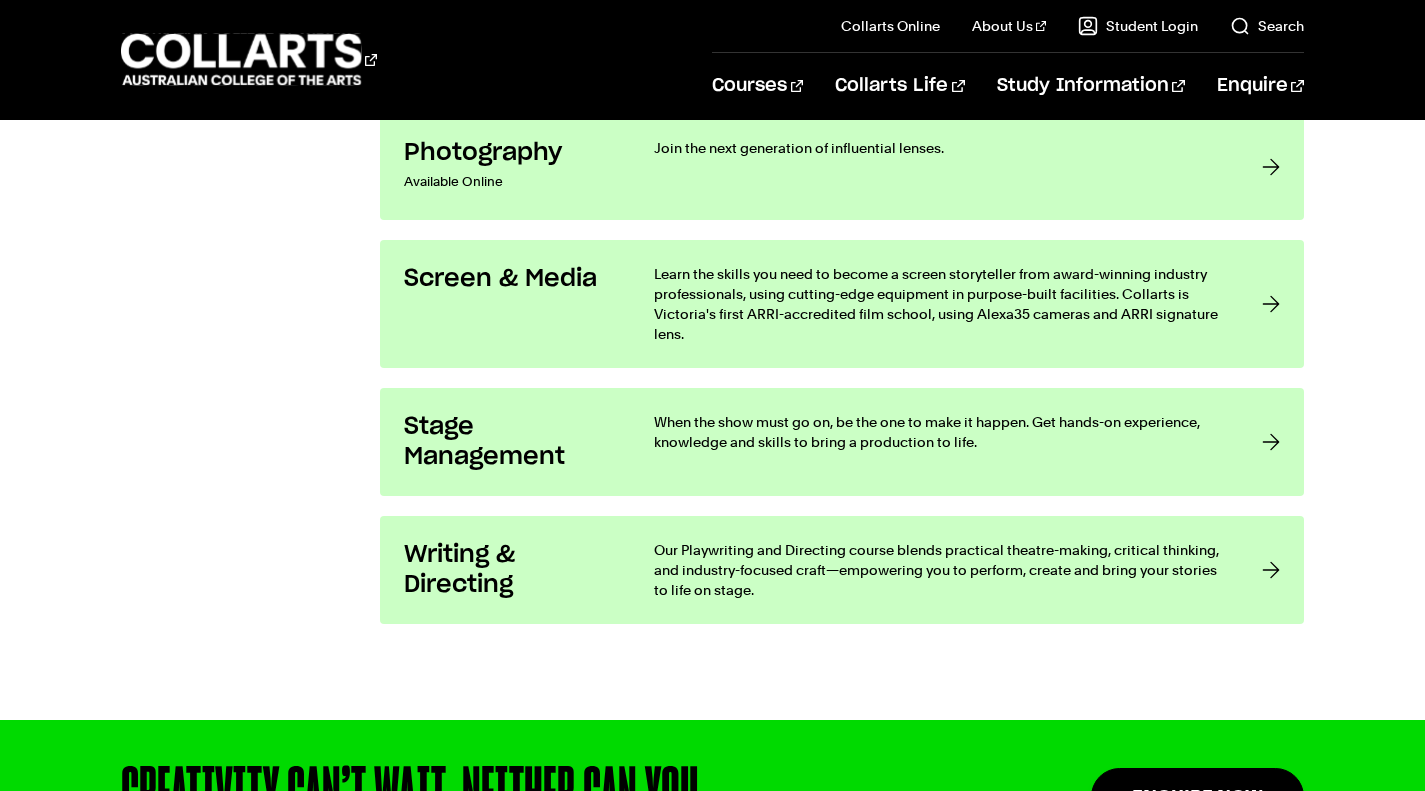 scroll, scrollTop: 3899, scrollLeft: 0, axis: vertical 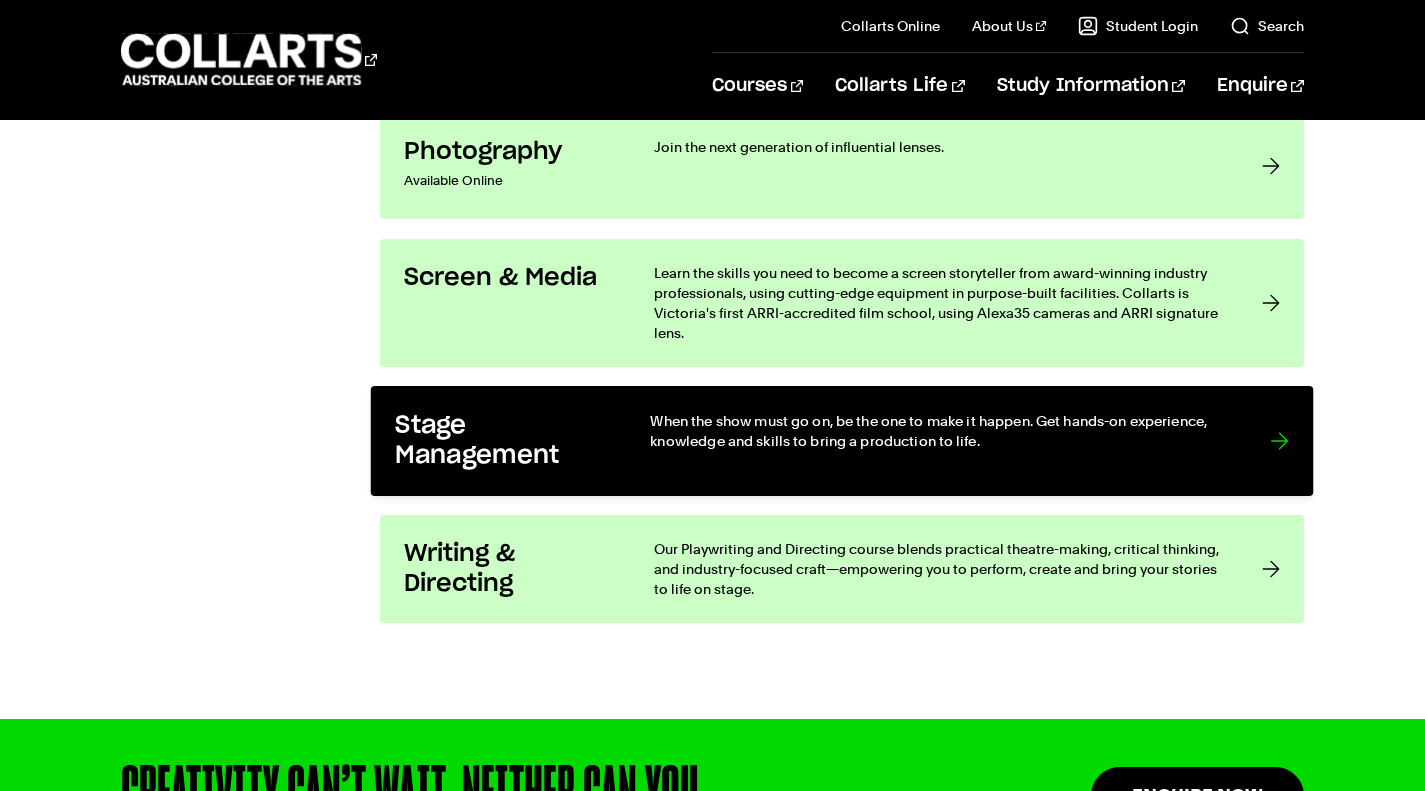 click on "When the show must go on, be the one to make it happen. Get hands-on experience, knowledge and skills to bring a production to life." at bounding box center (939, 431) 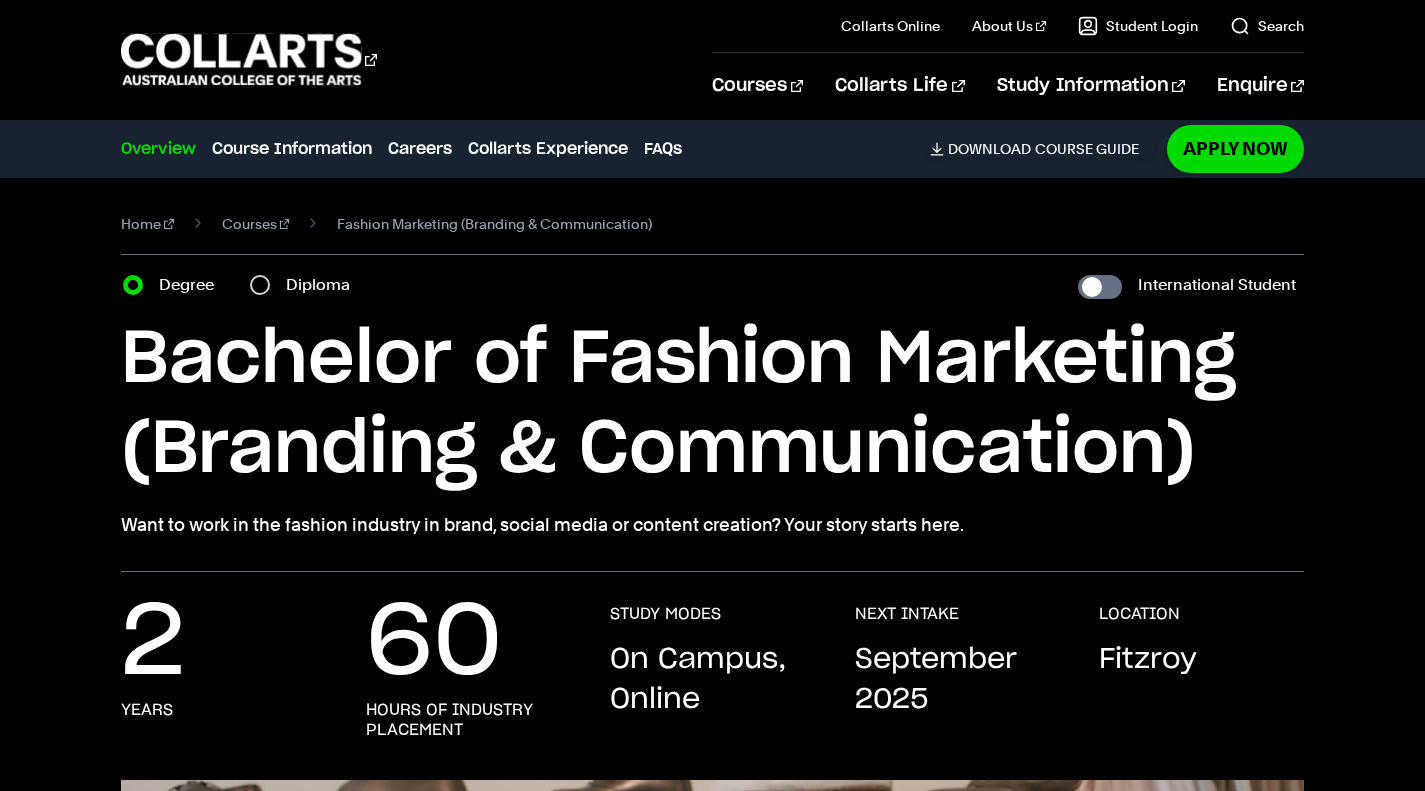 scroll, scrollTop: 93, scrollLeft: 0, axis: vertical 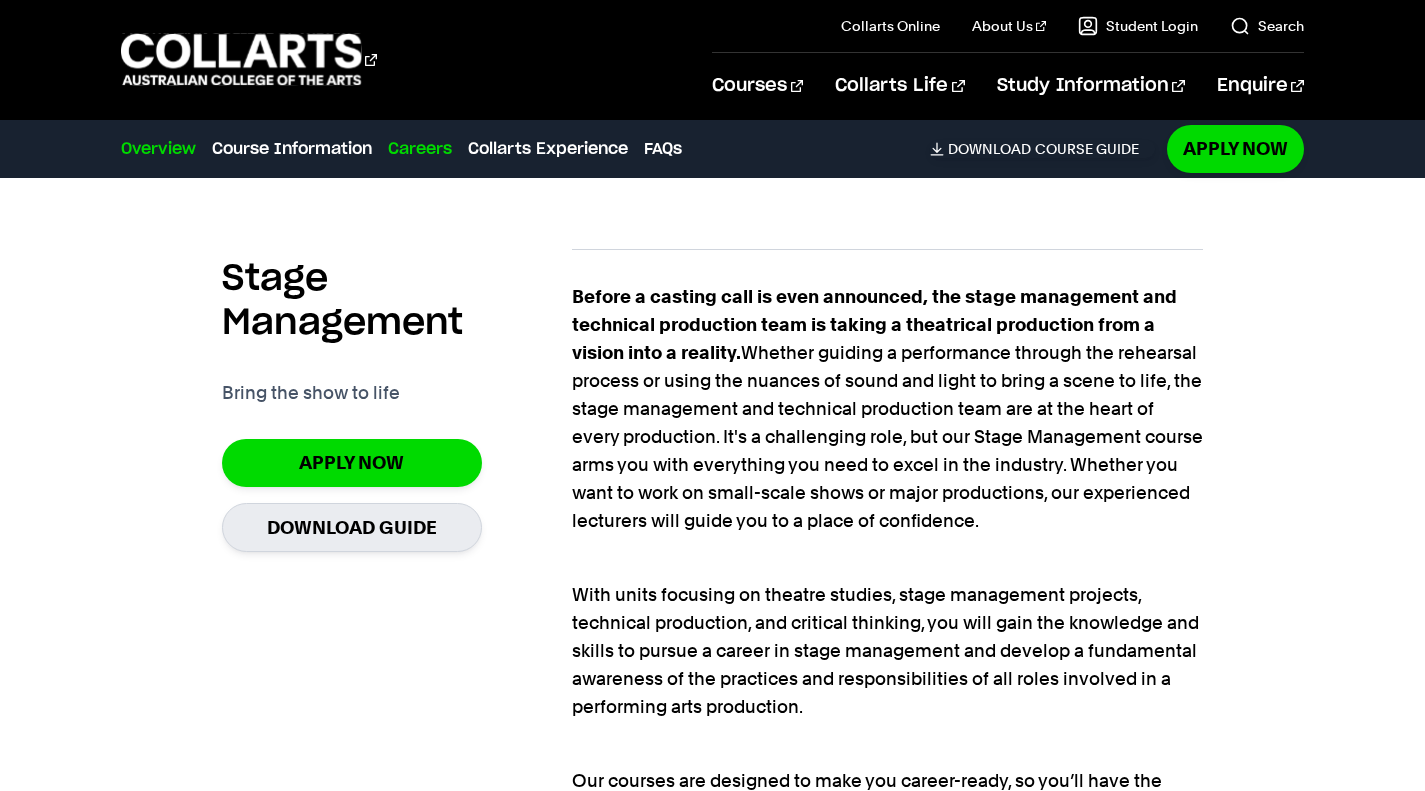 click on "Careers" at bounding box center [420, 149] 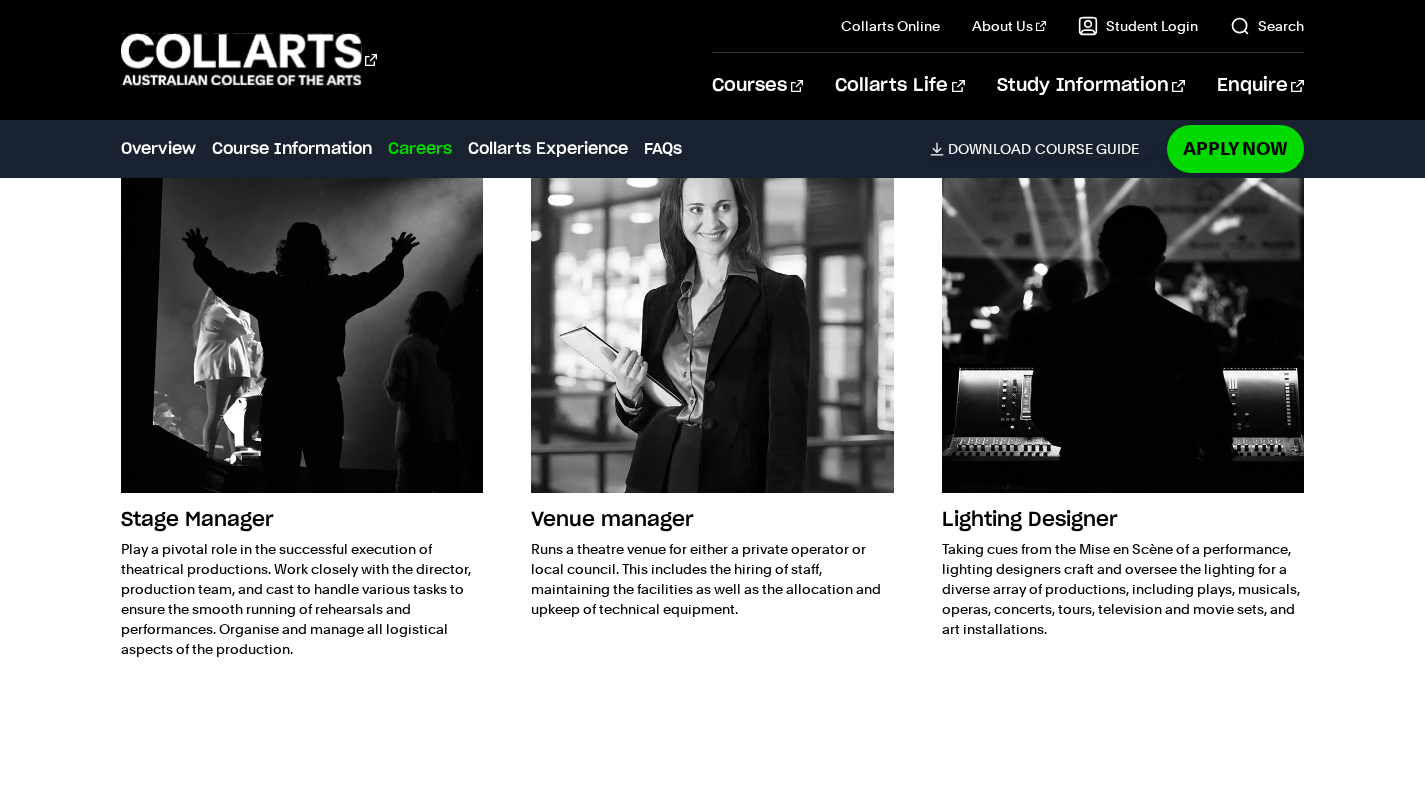 scroll, scrollTop: 3180, scrollLeft: 0, axis: vertical 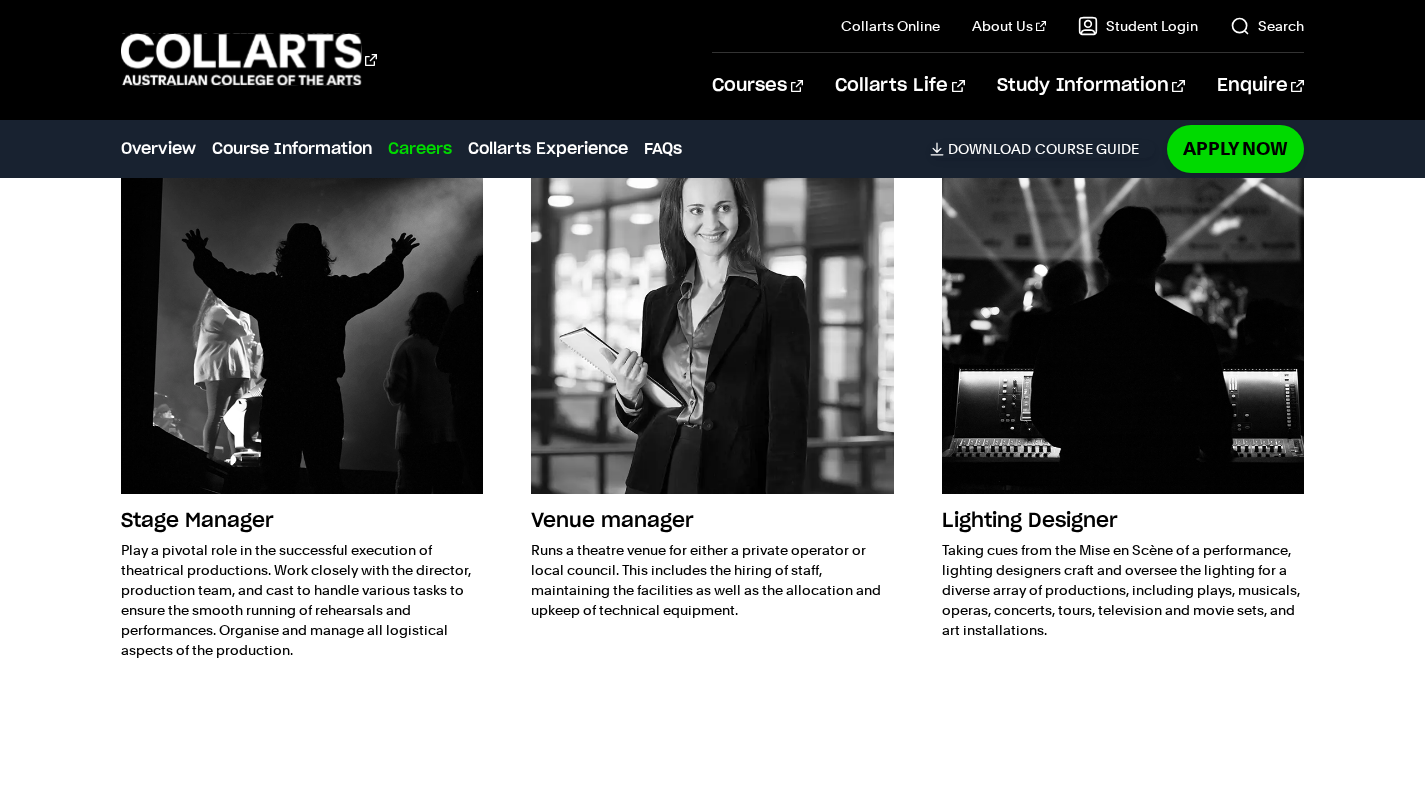 click at bounding box center [1123, 312] 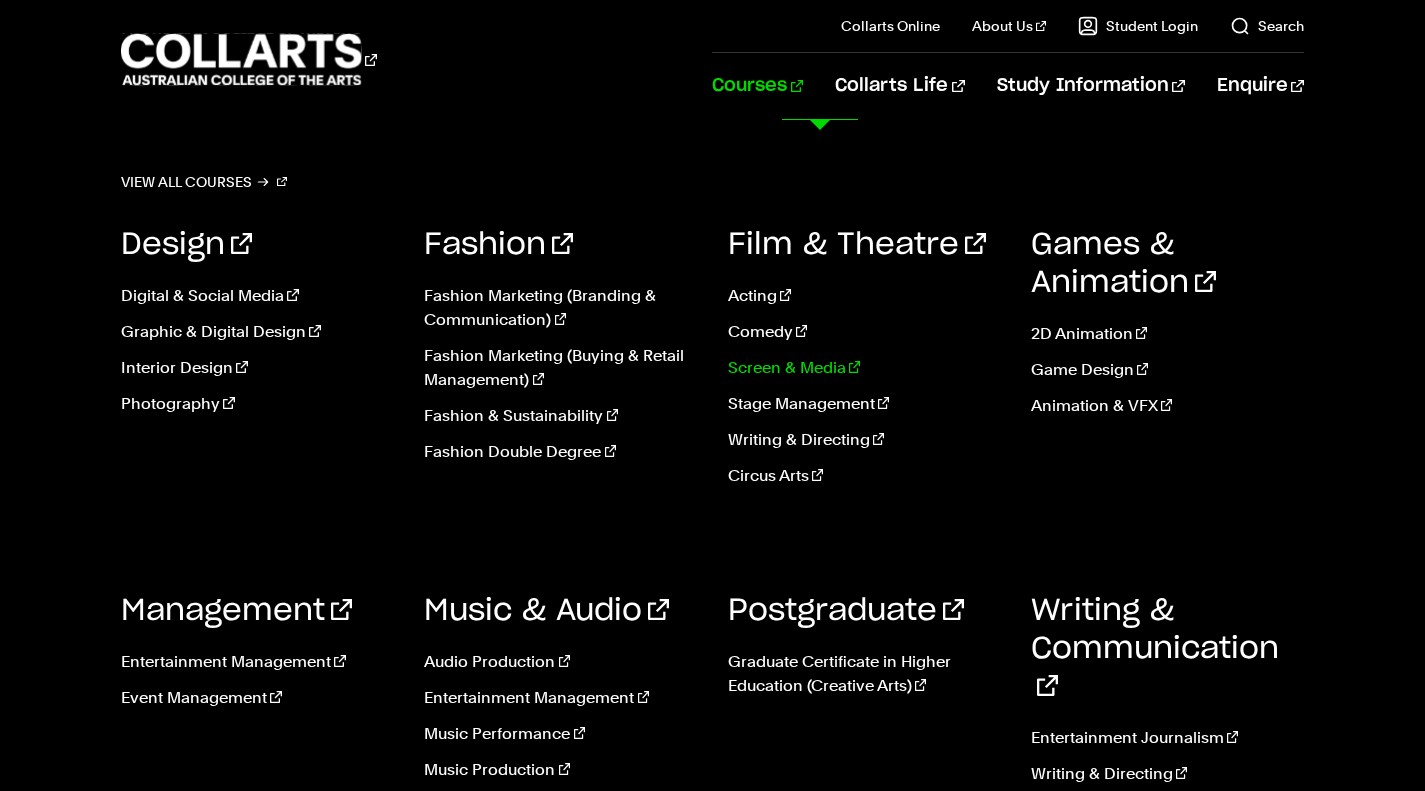 scroll, scrollTop: 3201, scrollLeft: 0, axis: vertical 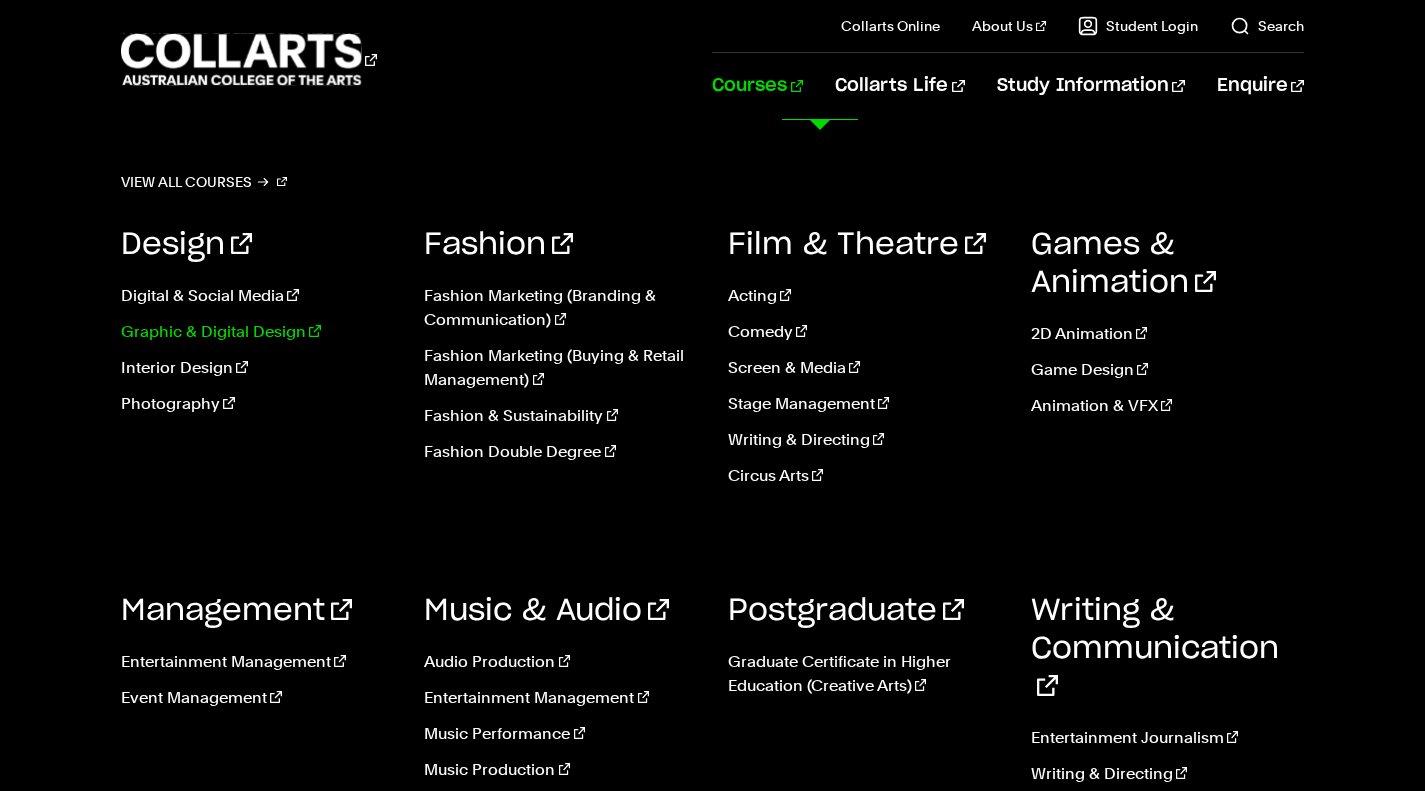 click on "Graphic & Digital Design" at bounding box center (257, 332) 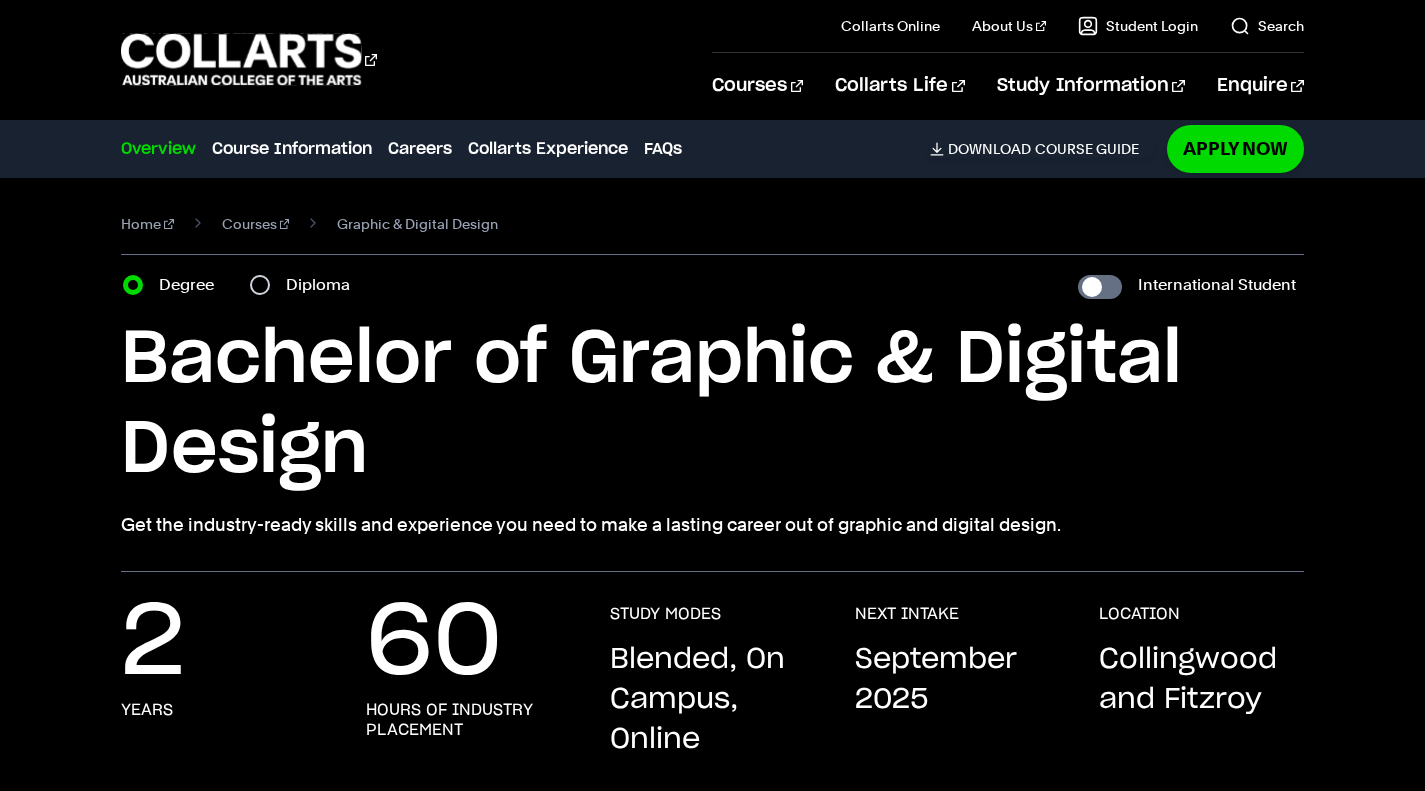 scroll, scrollTop: 0, scrollLeft: 0, axis: both 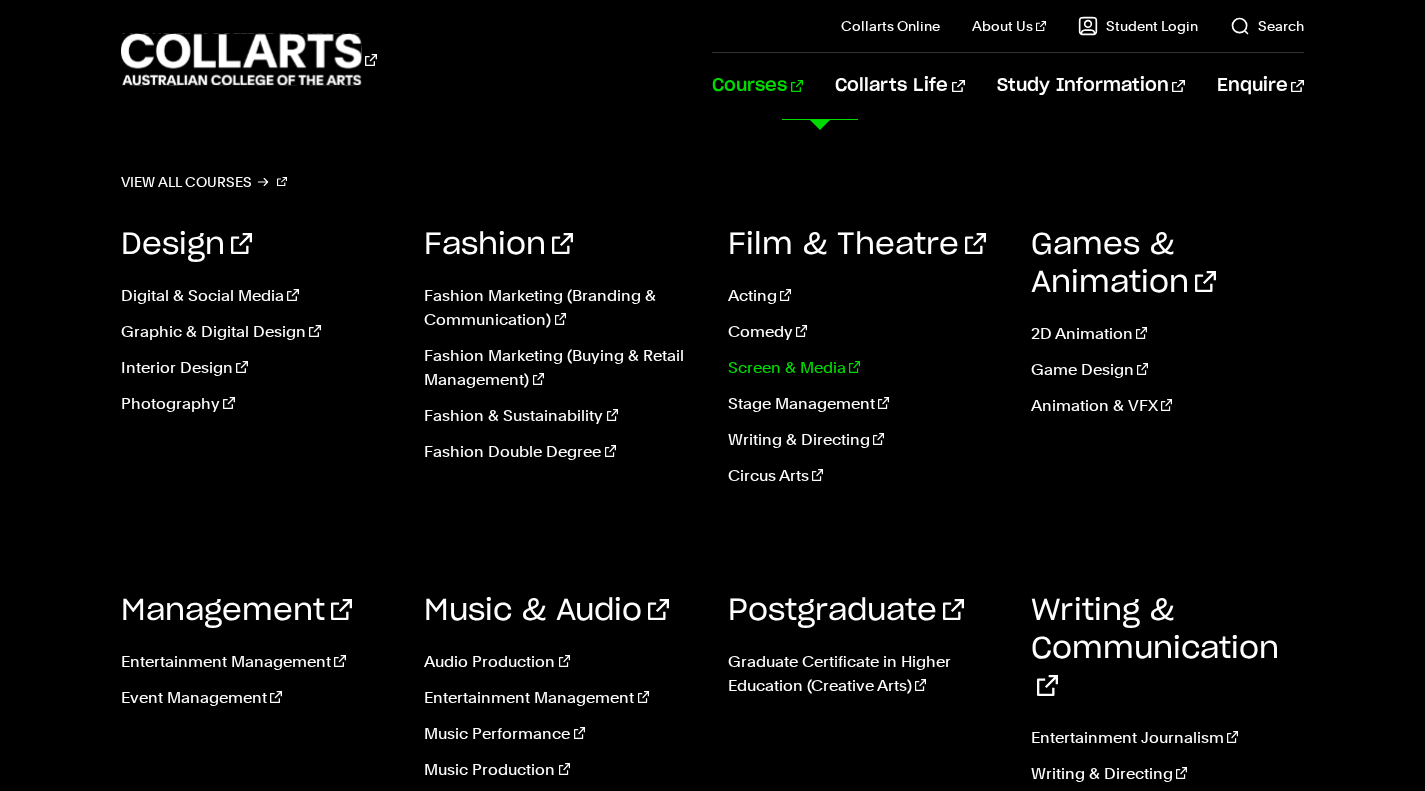 click on "Screen & Media" at bounding box center [864, 368] 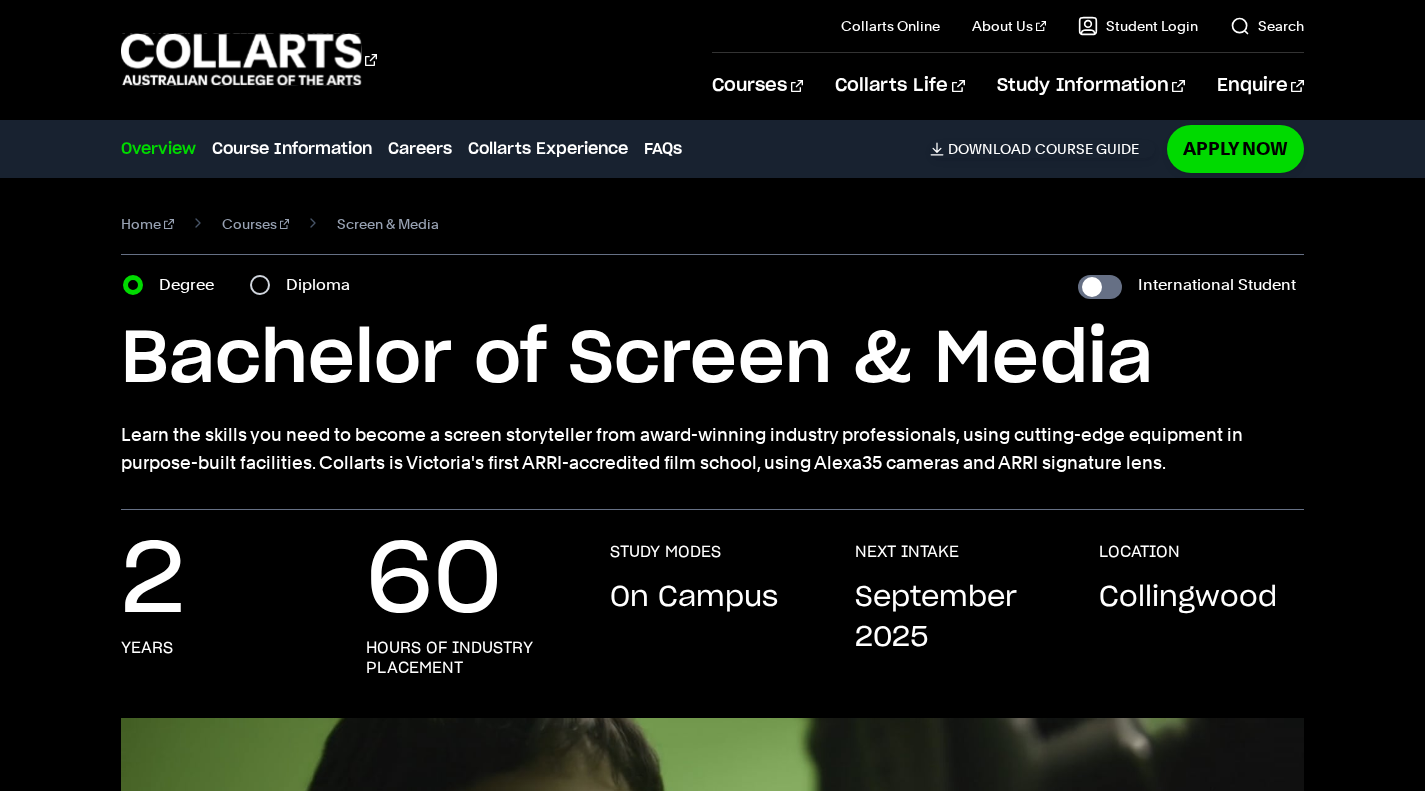 scroll, scrollTop: 1187, scrollLeft: 0, axis: vertical 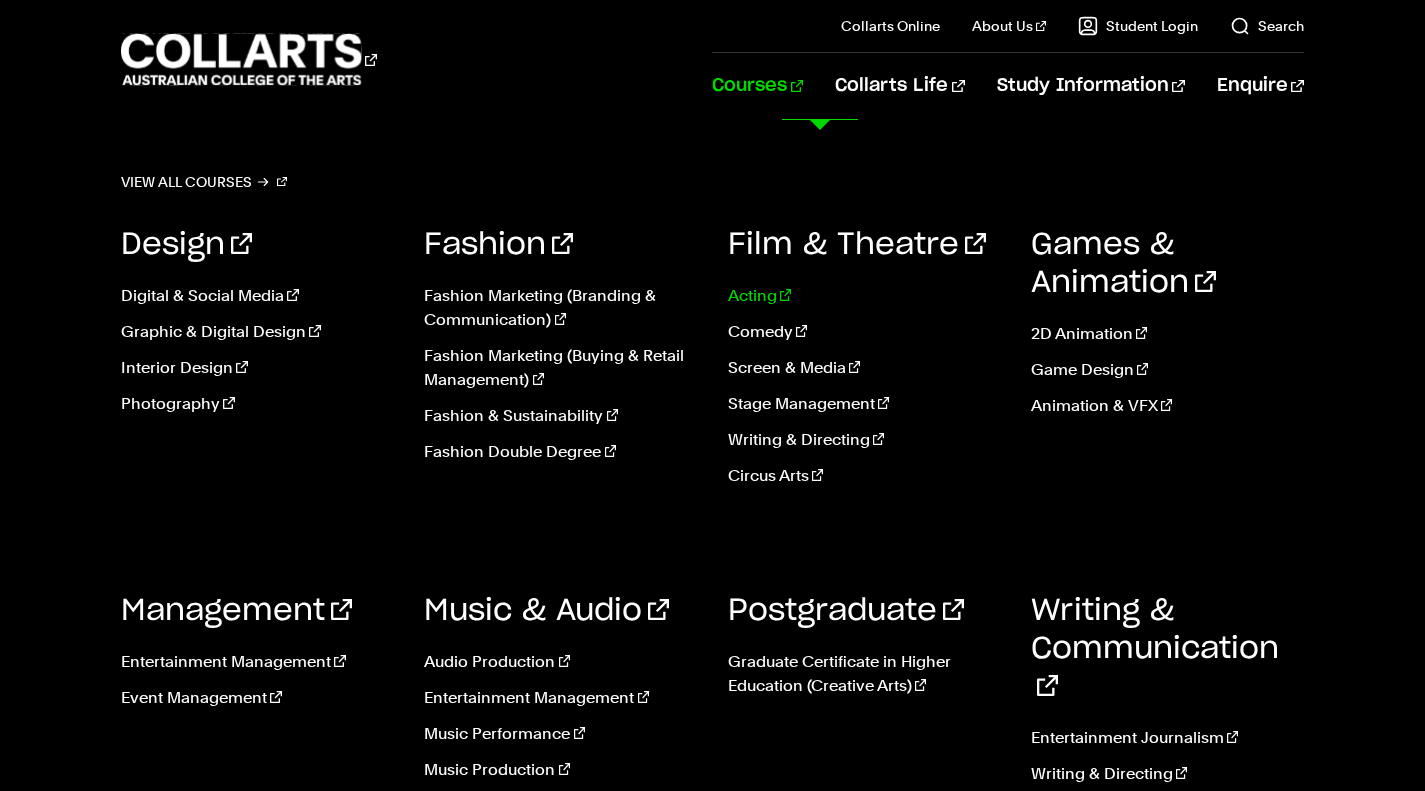 click on "Acting" at bounding box center [864, 296] 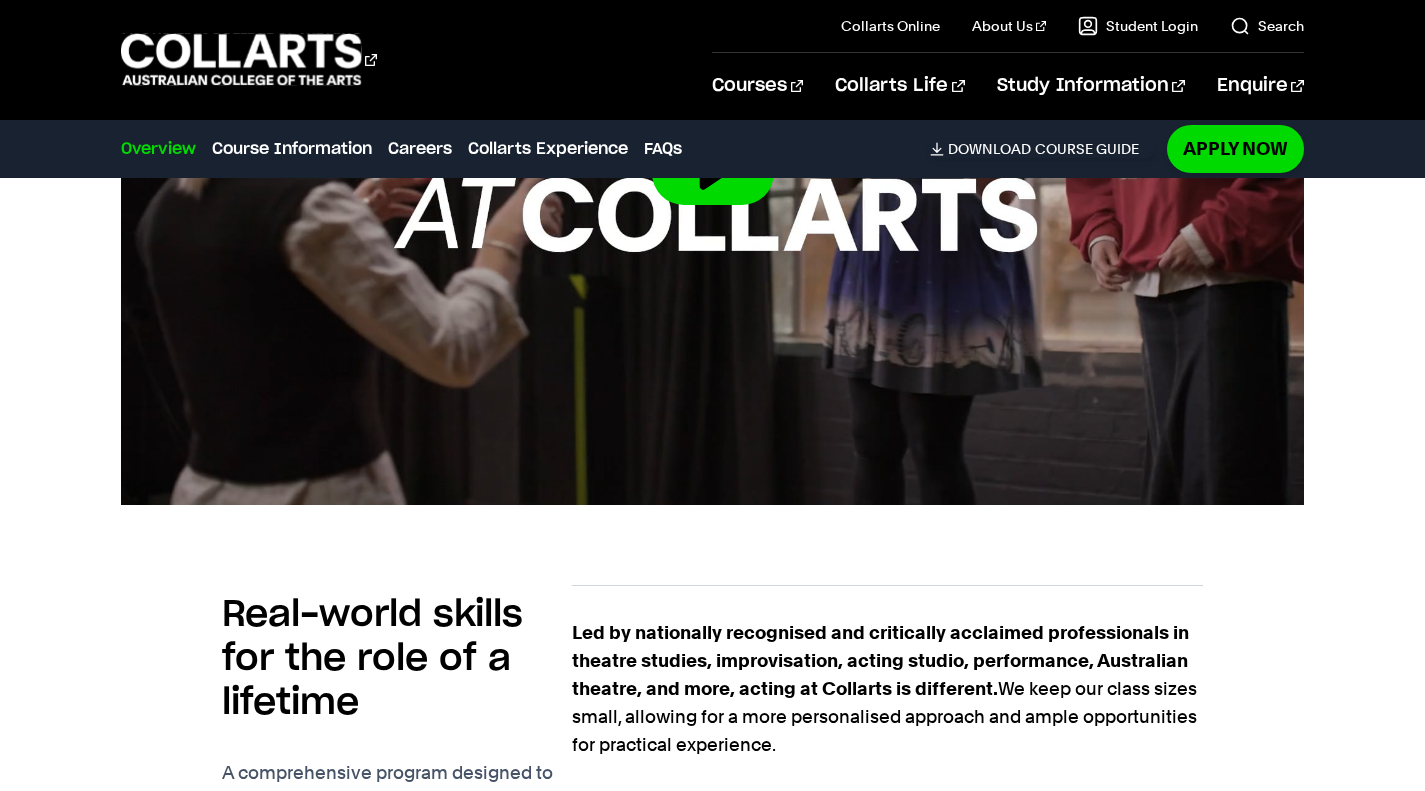 scroll, scrollTop: 0, scrollLeft: 0, axis: both 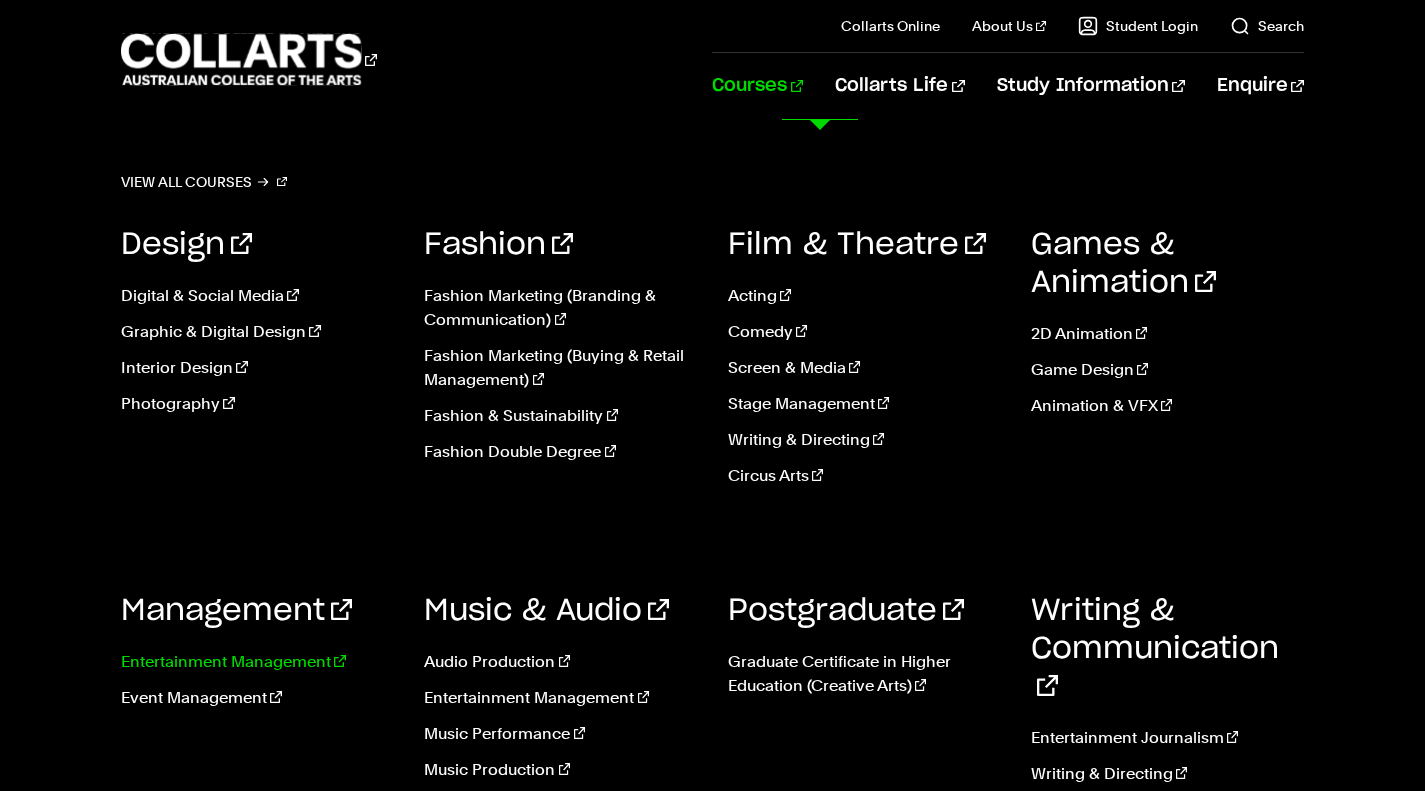 click on "Entertainment Management" at bounding box center [257, 662] 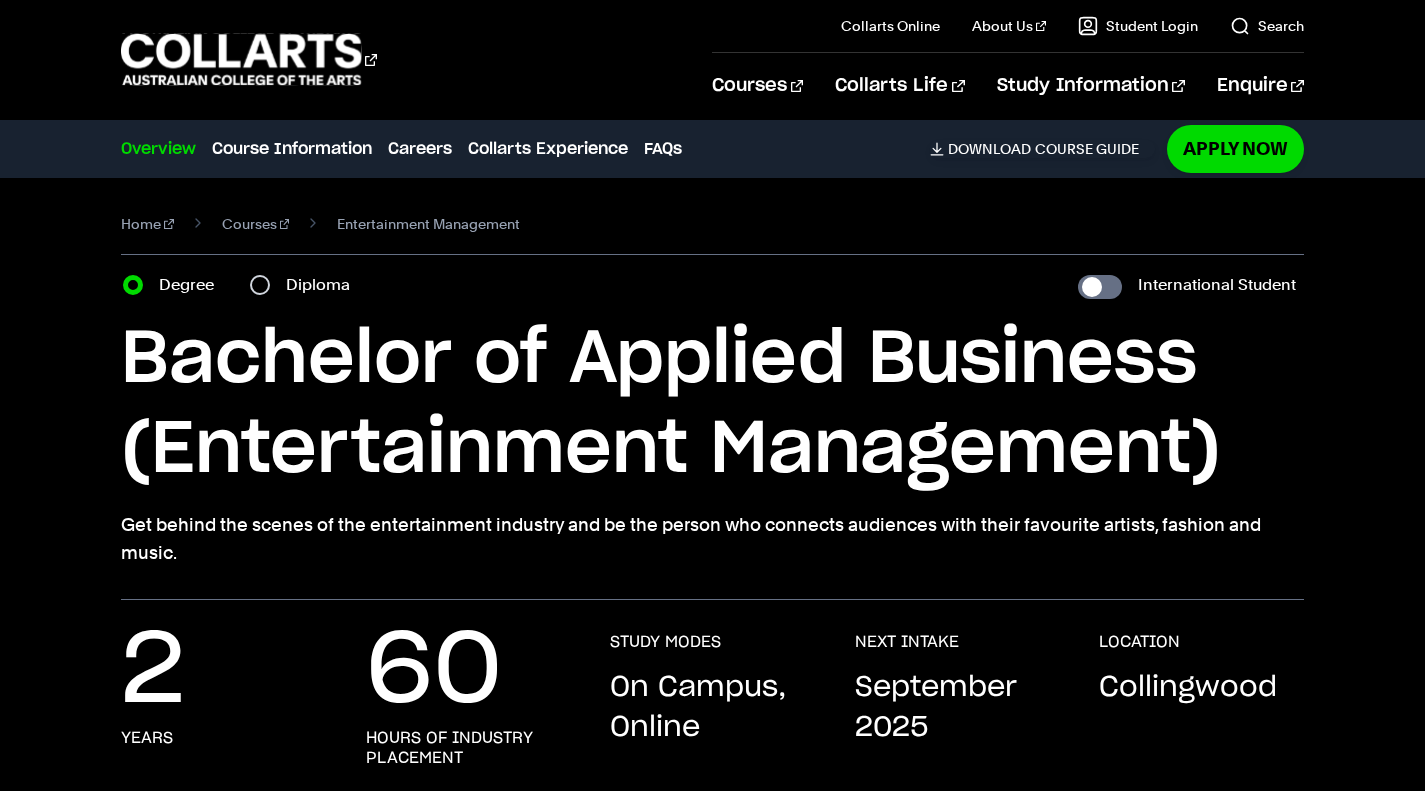 scroll, scrollTop: 0, scrollLeft: 0, axis: both 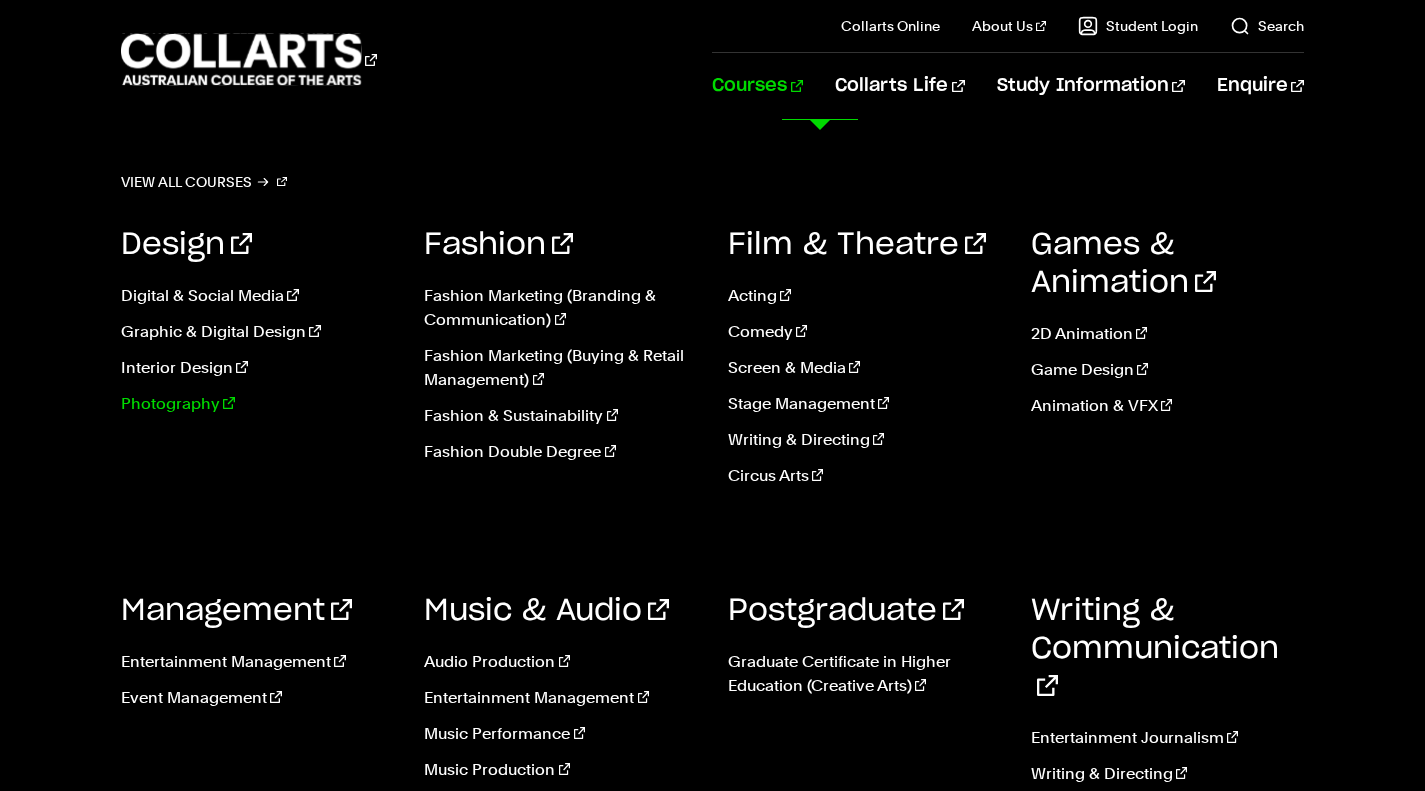 click on "Photography" at bounding box center (257, 404) 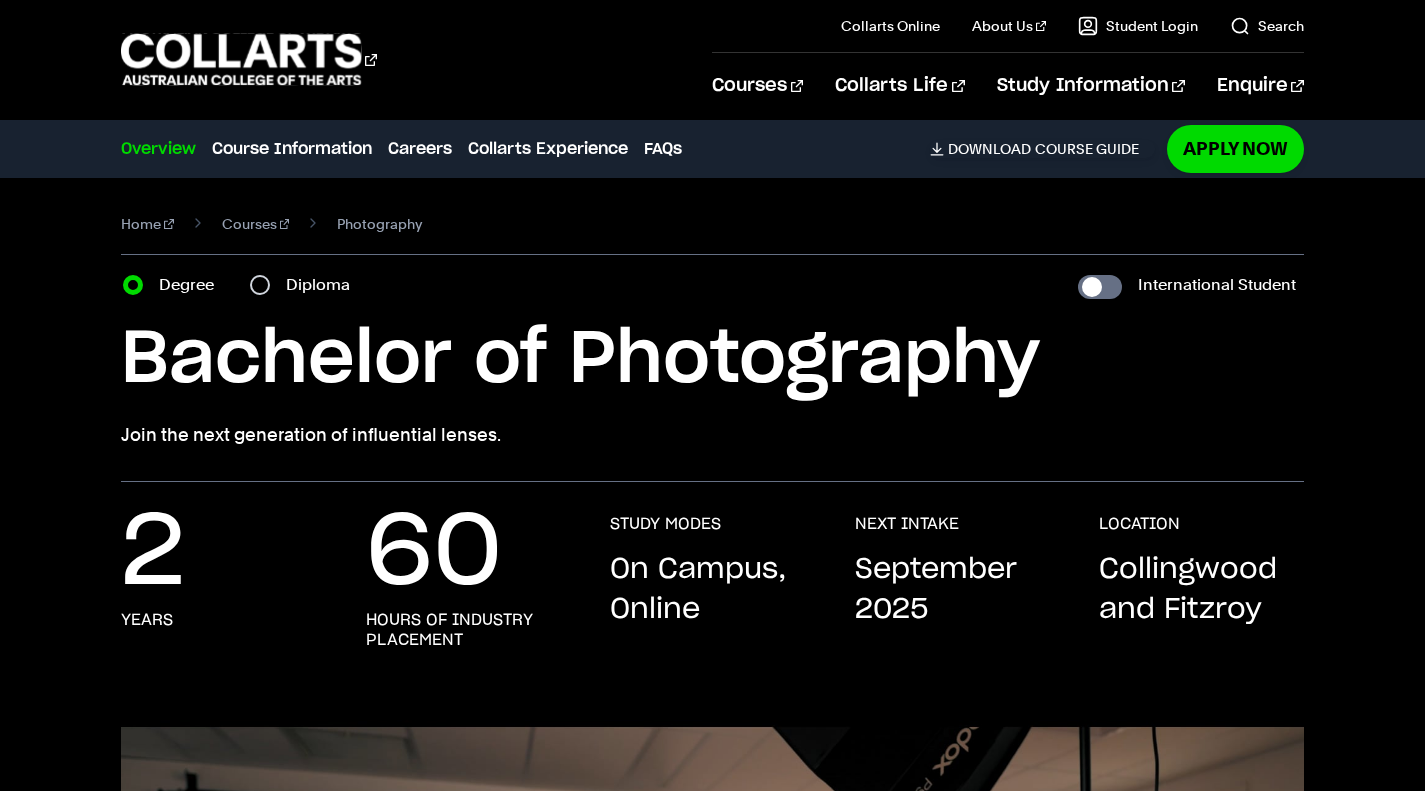 scroll, scrollTop: 939, scrollLeft: 0, axis: vertical 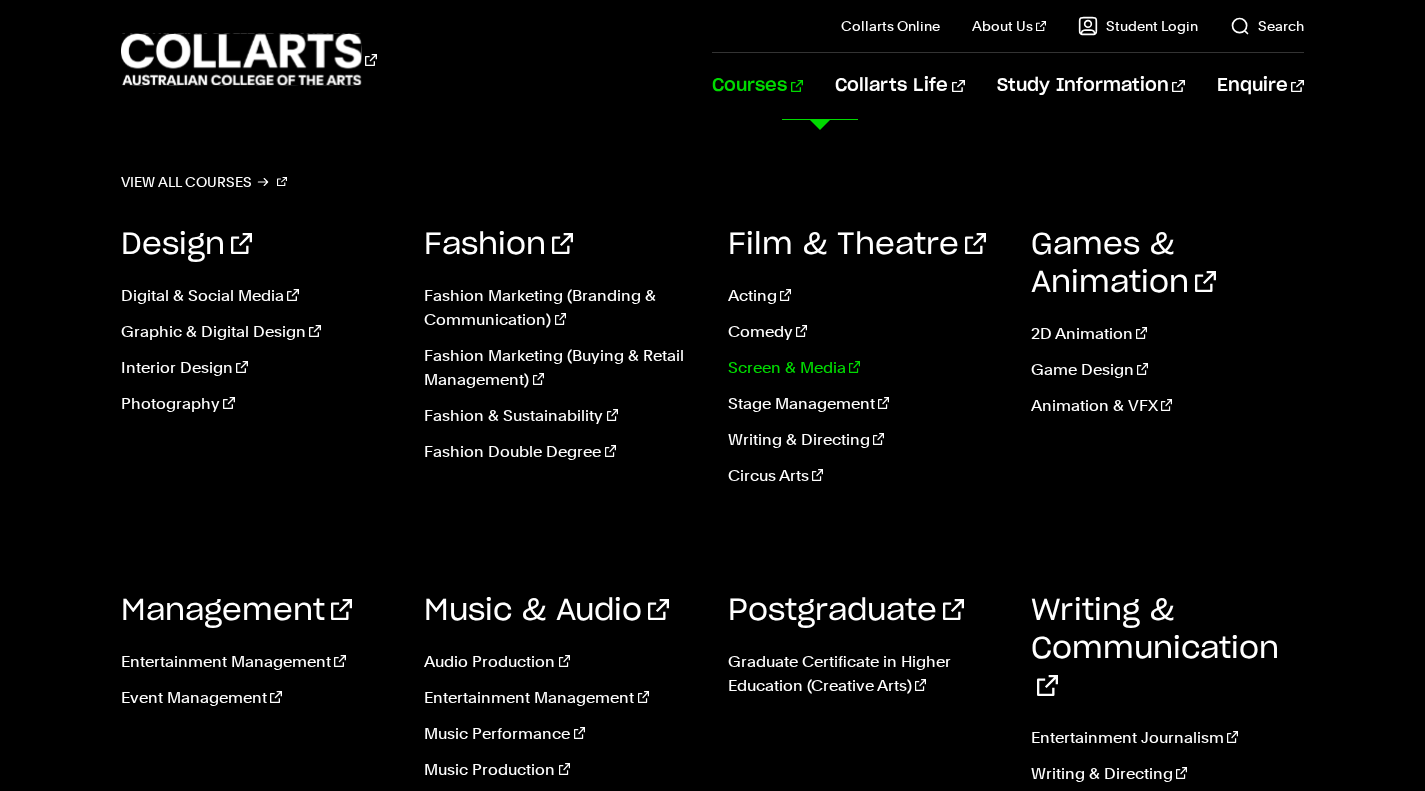 click on "Screen & Media" at bounding box center [864, 368] 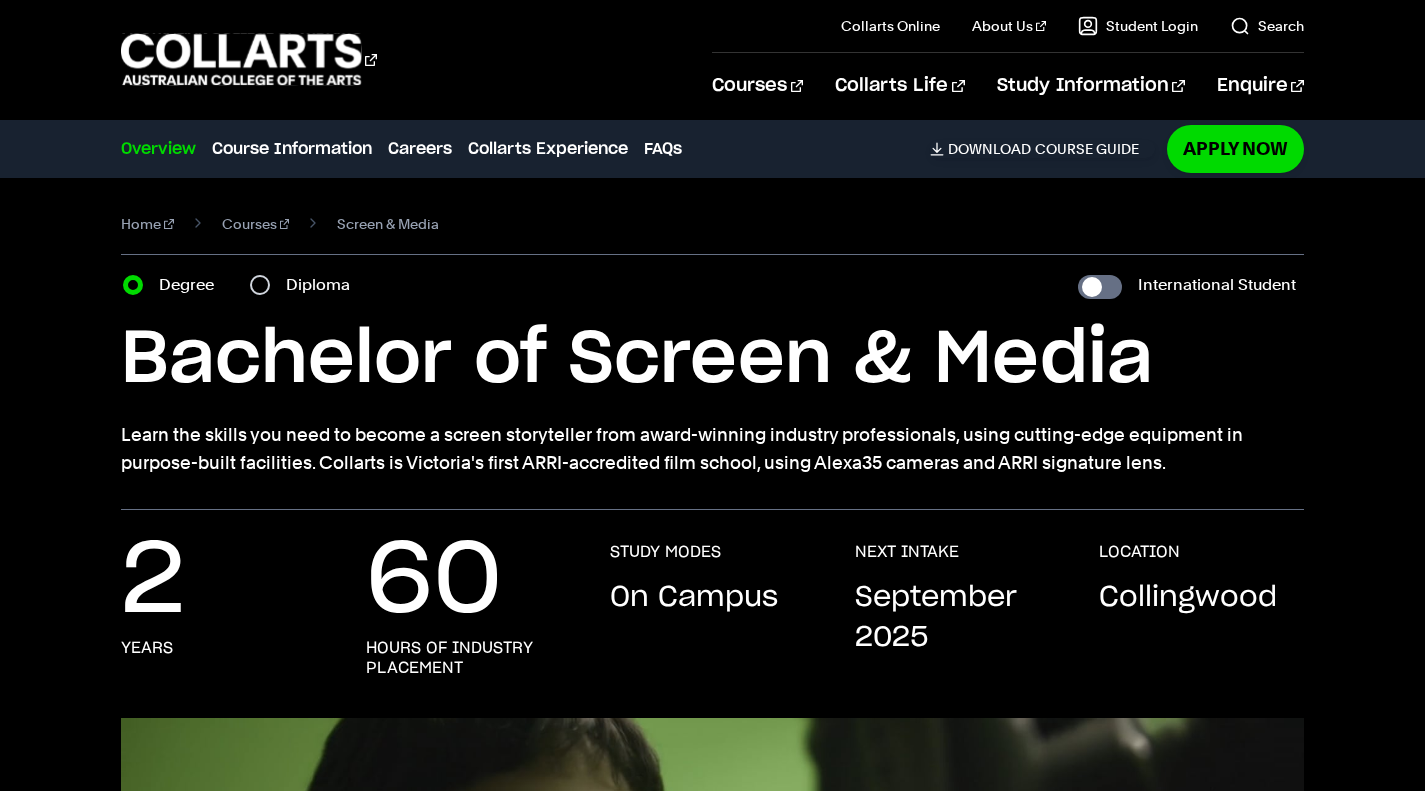 scroll, scrollTop: 0, scrollLeft: 0, axis: both 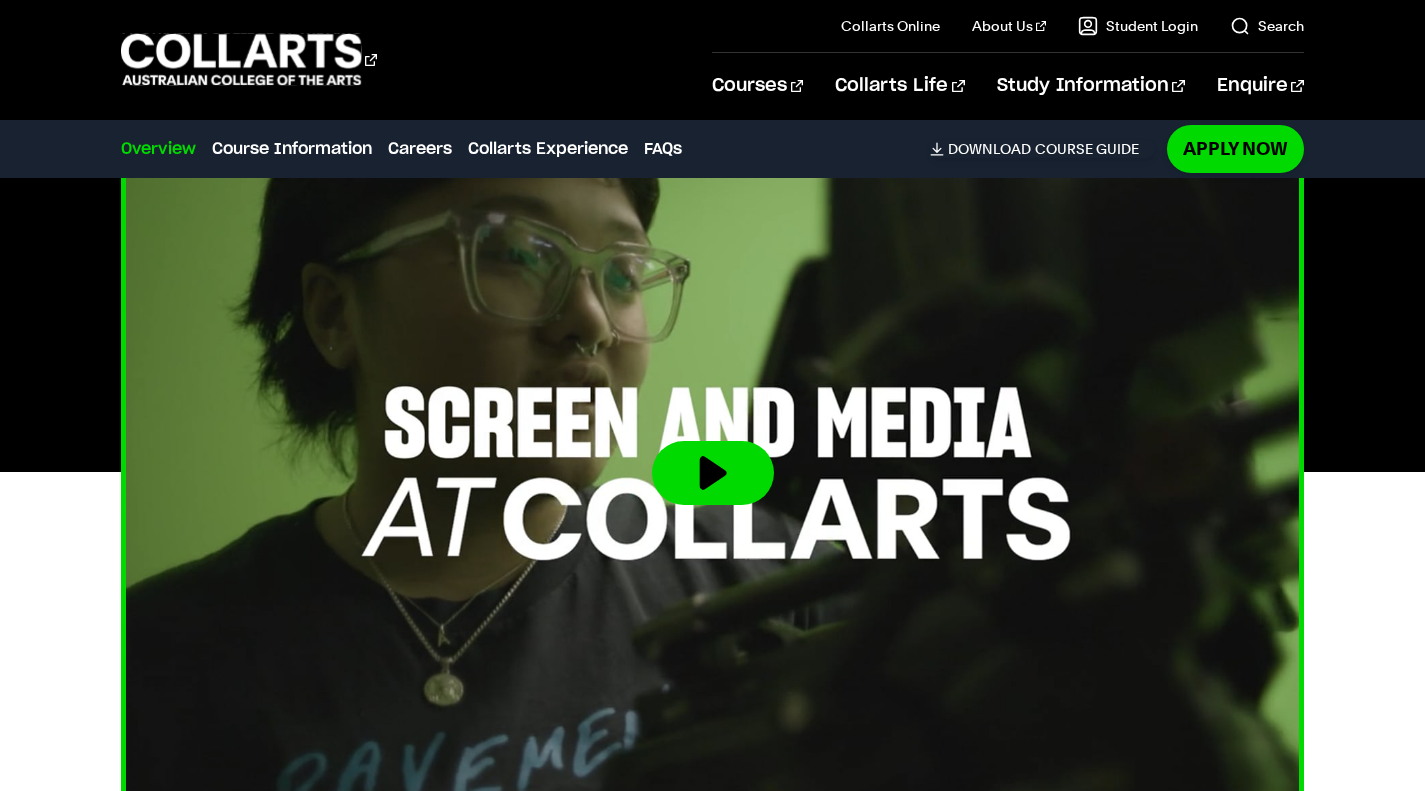 click at bounding box center [712, 473] 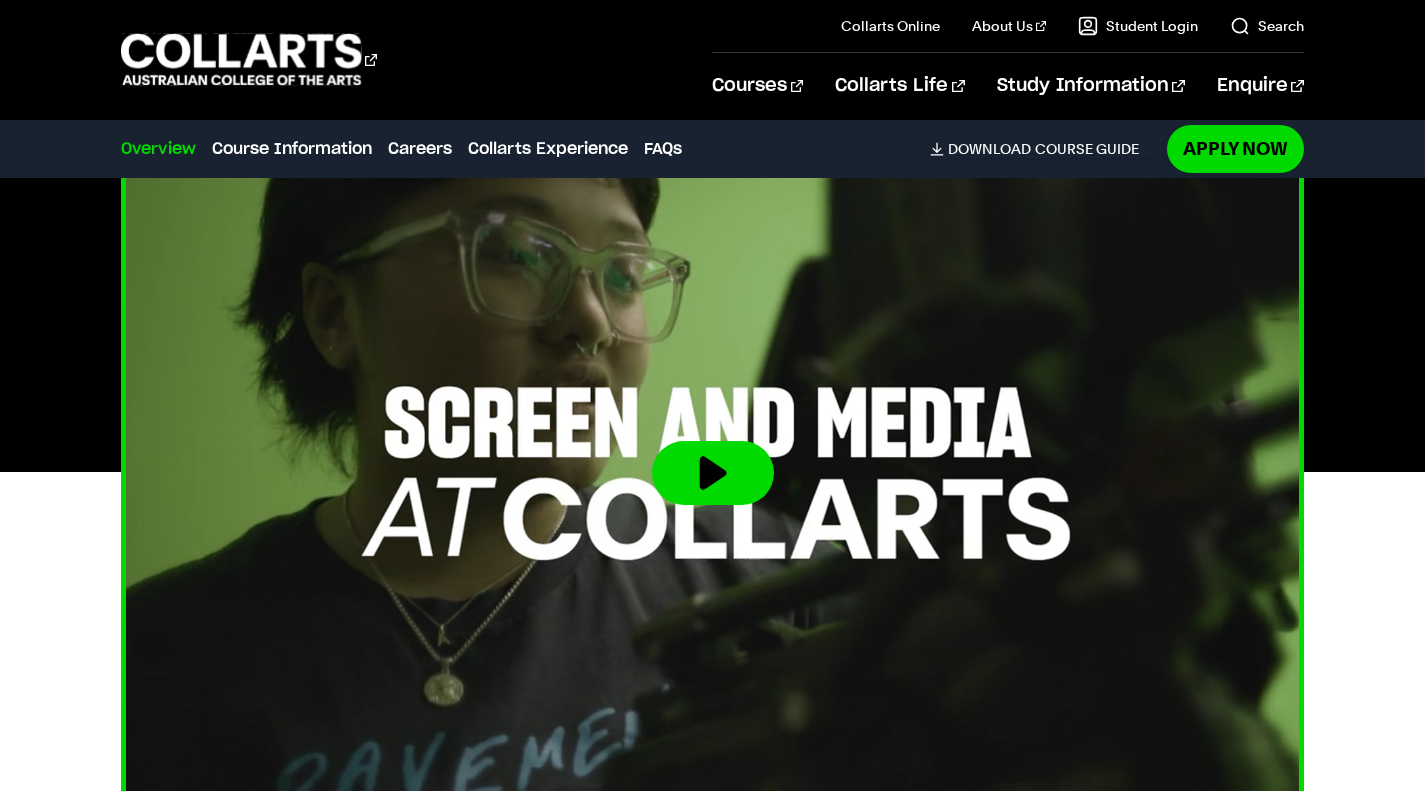 click at bounding box center [713, 473] 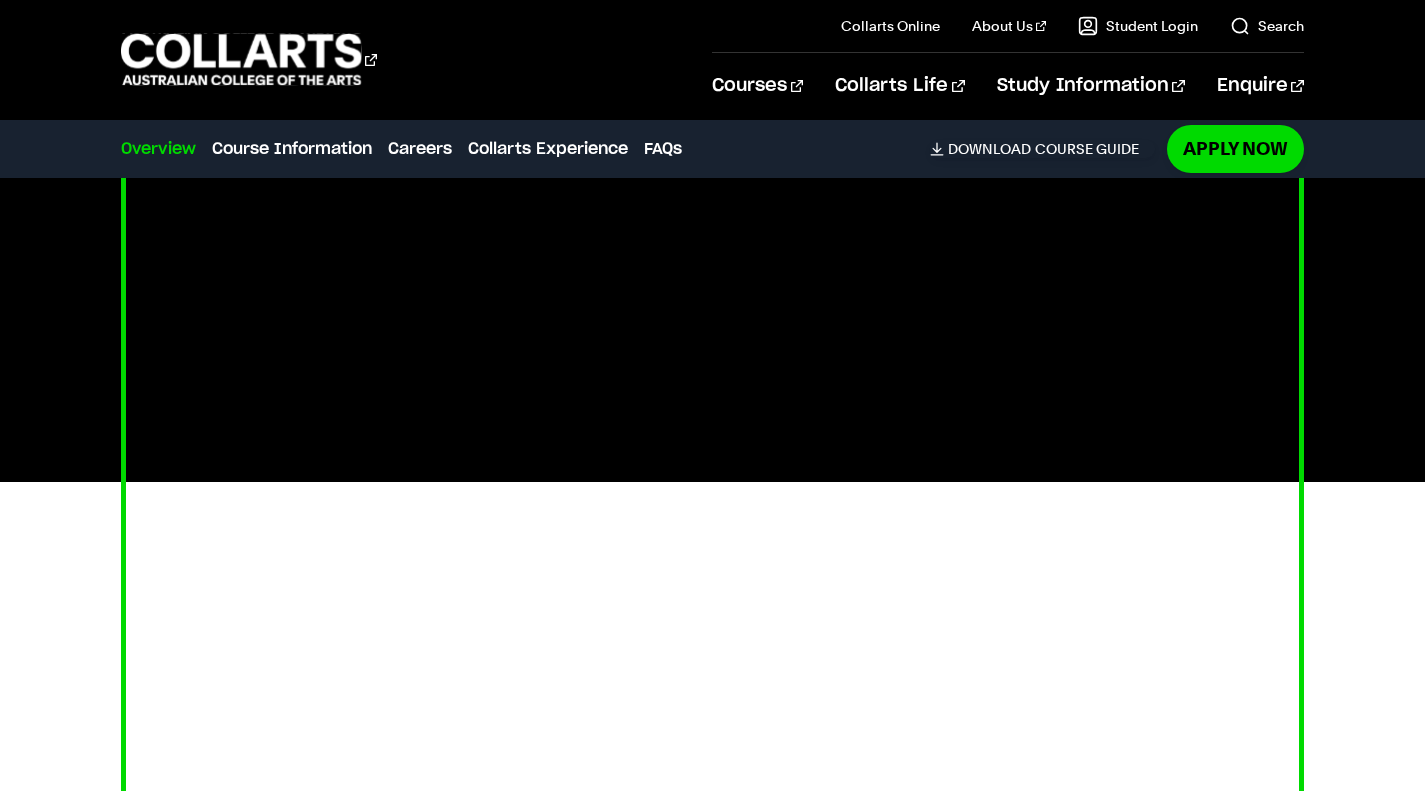 scroll, scrollTop: 567, scrollLeft: 0, axis: vertical 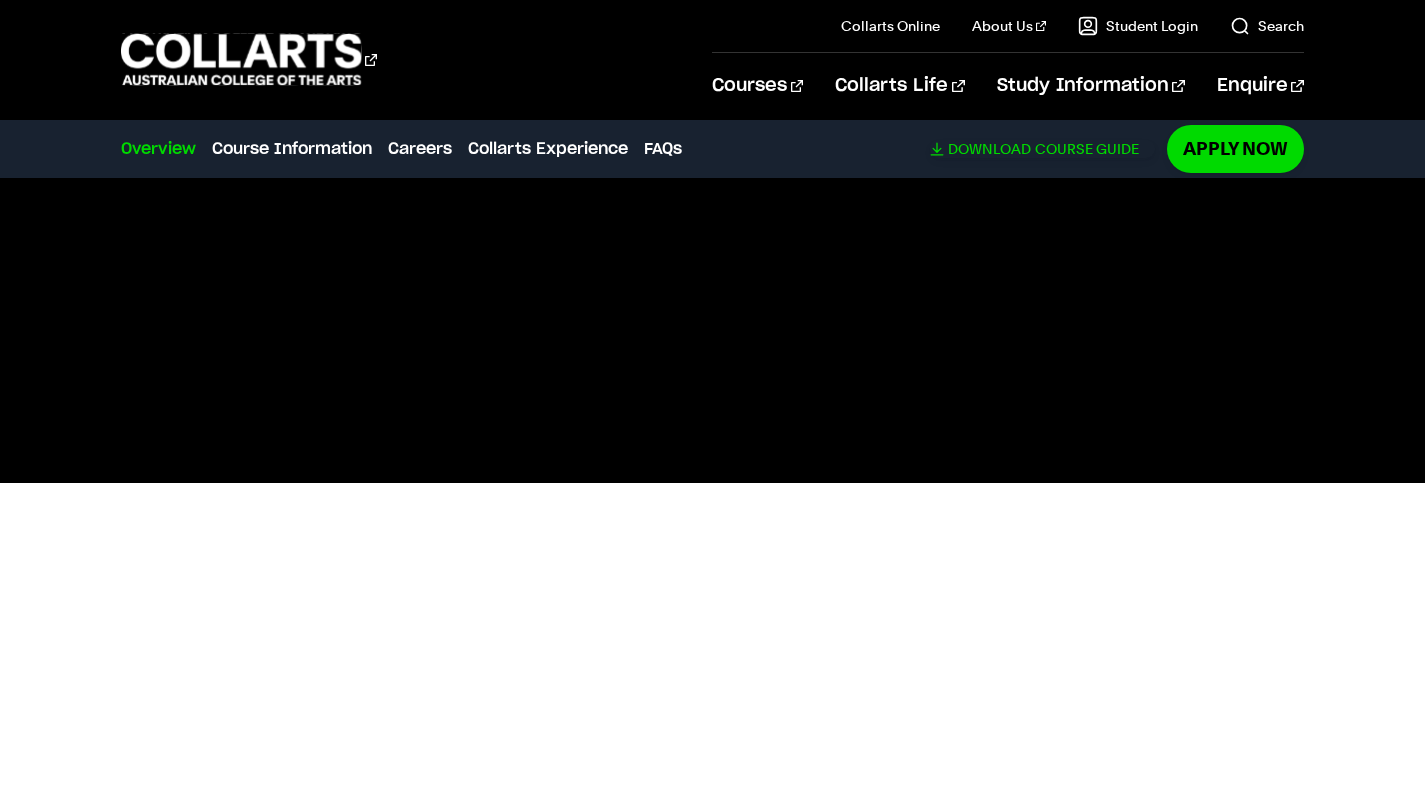 click on "Download  Course Guide" at bounding box center (1042, 149) 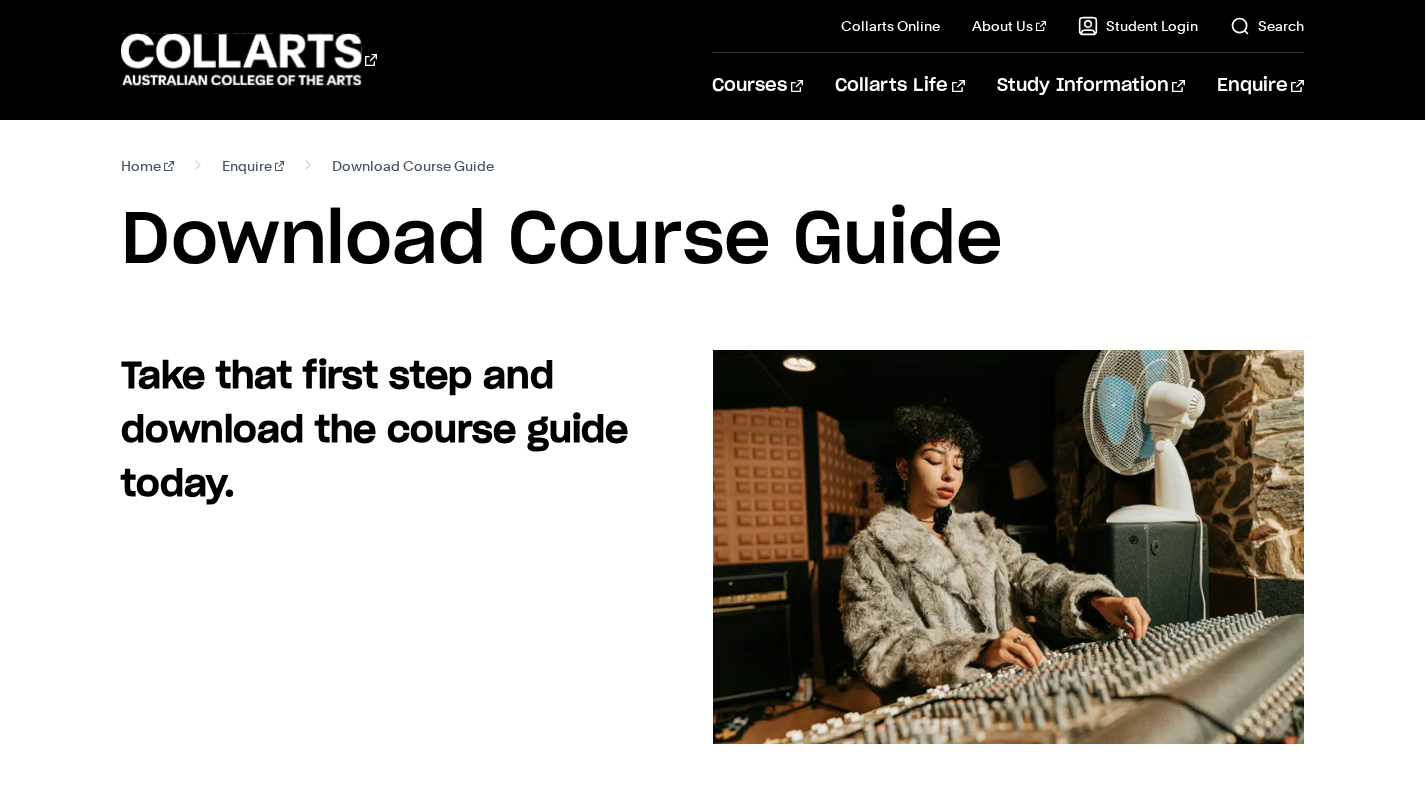 scroll, scrollTop: 0, scrollLeft: 0, axis: both 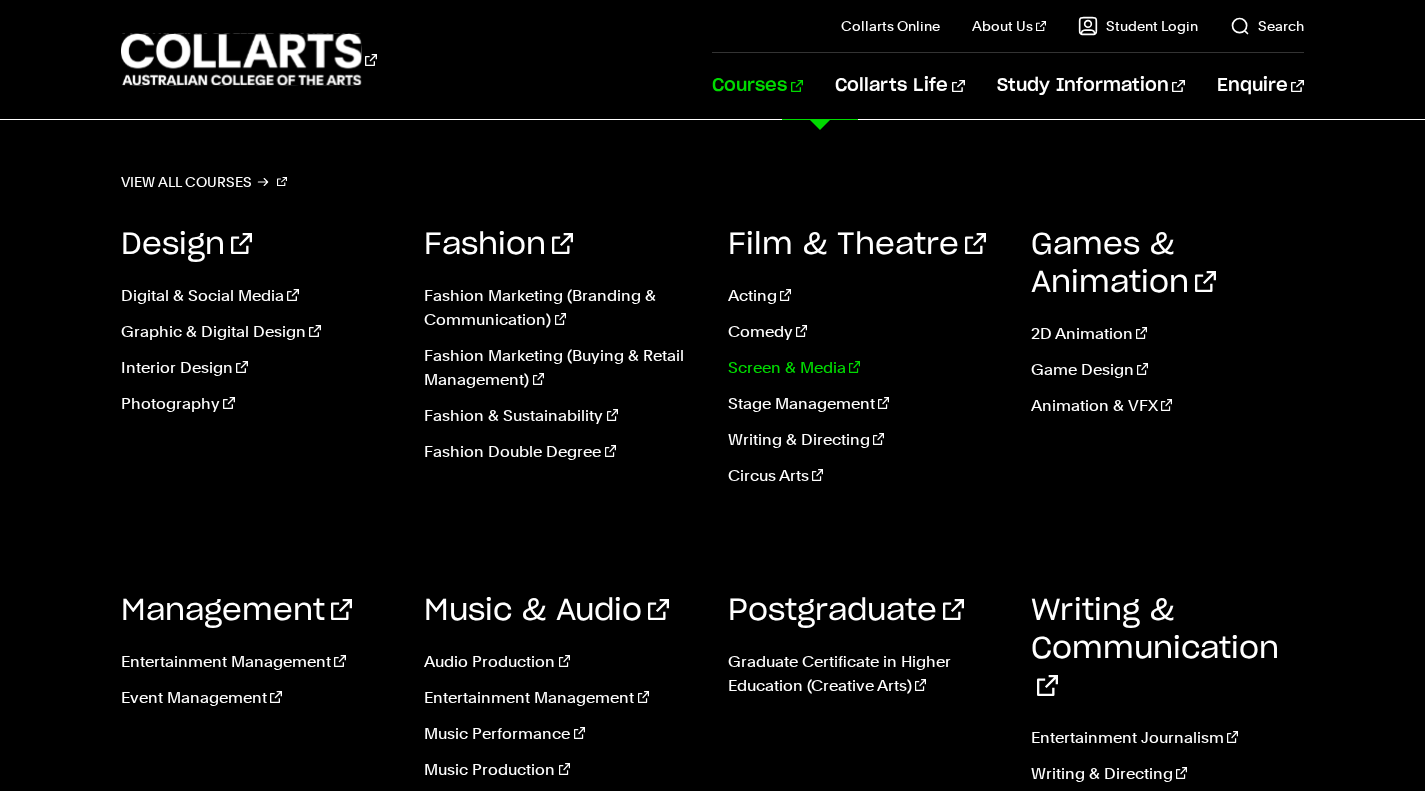click on "Screen & Media" at bounding box center (864, 368) 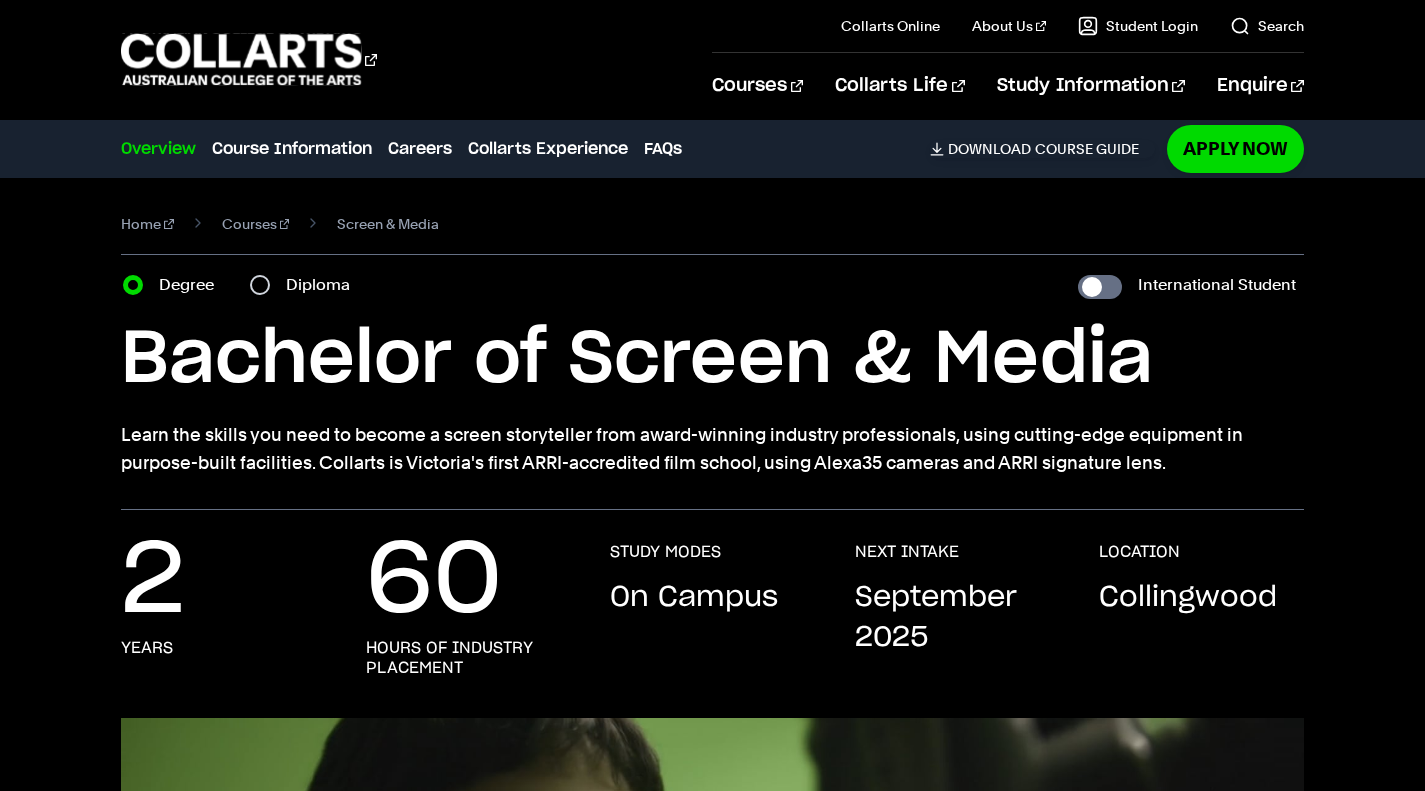 scroll, scrollTop: 0, scrollLeft: 0, axis: both 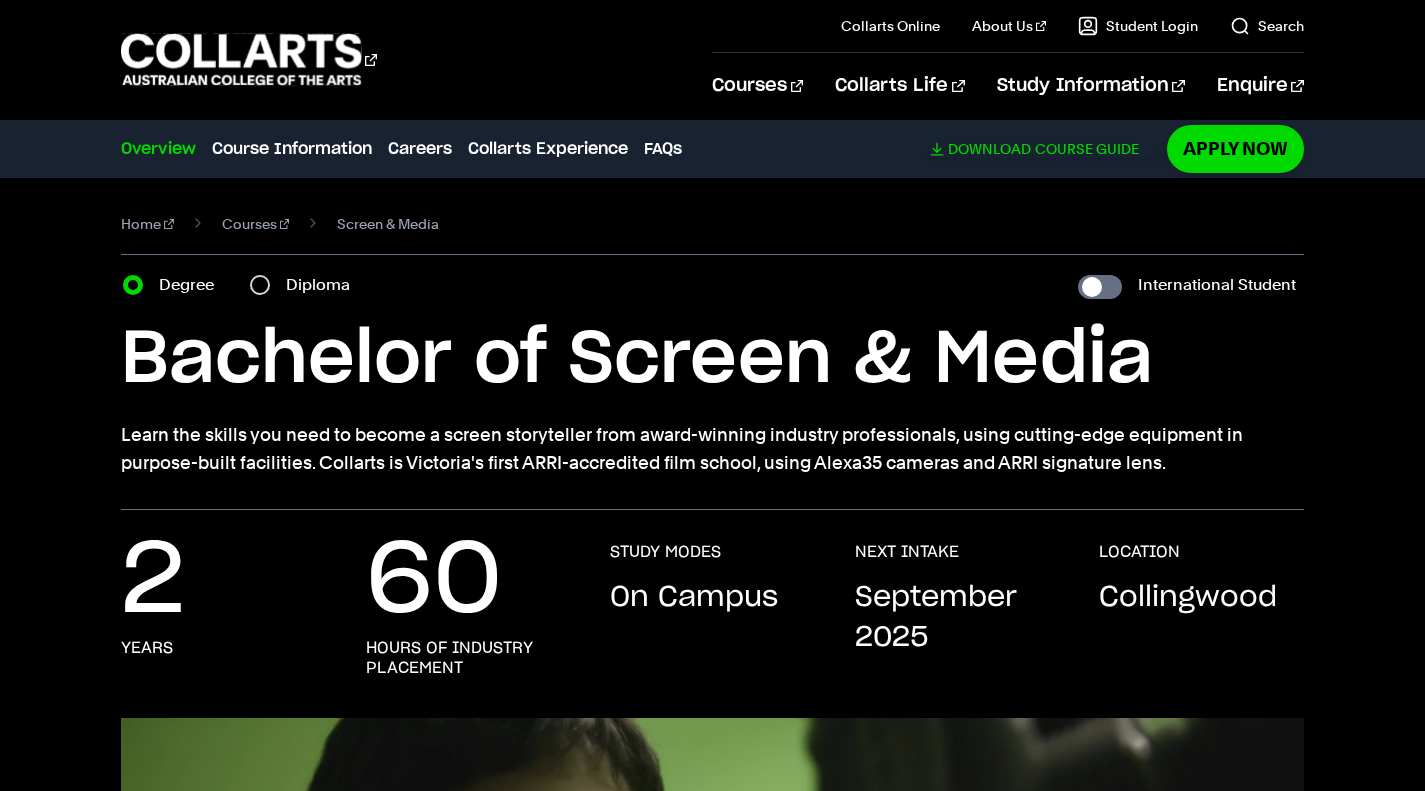 click on "Download  Course Guide" at bounding box center [1042, 149] 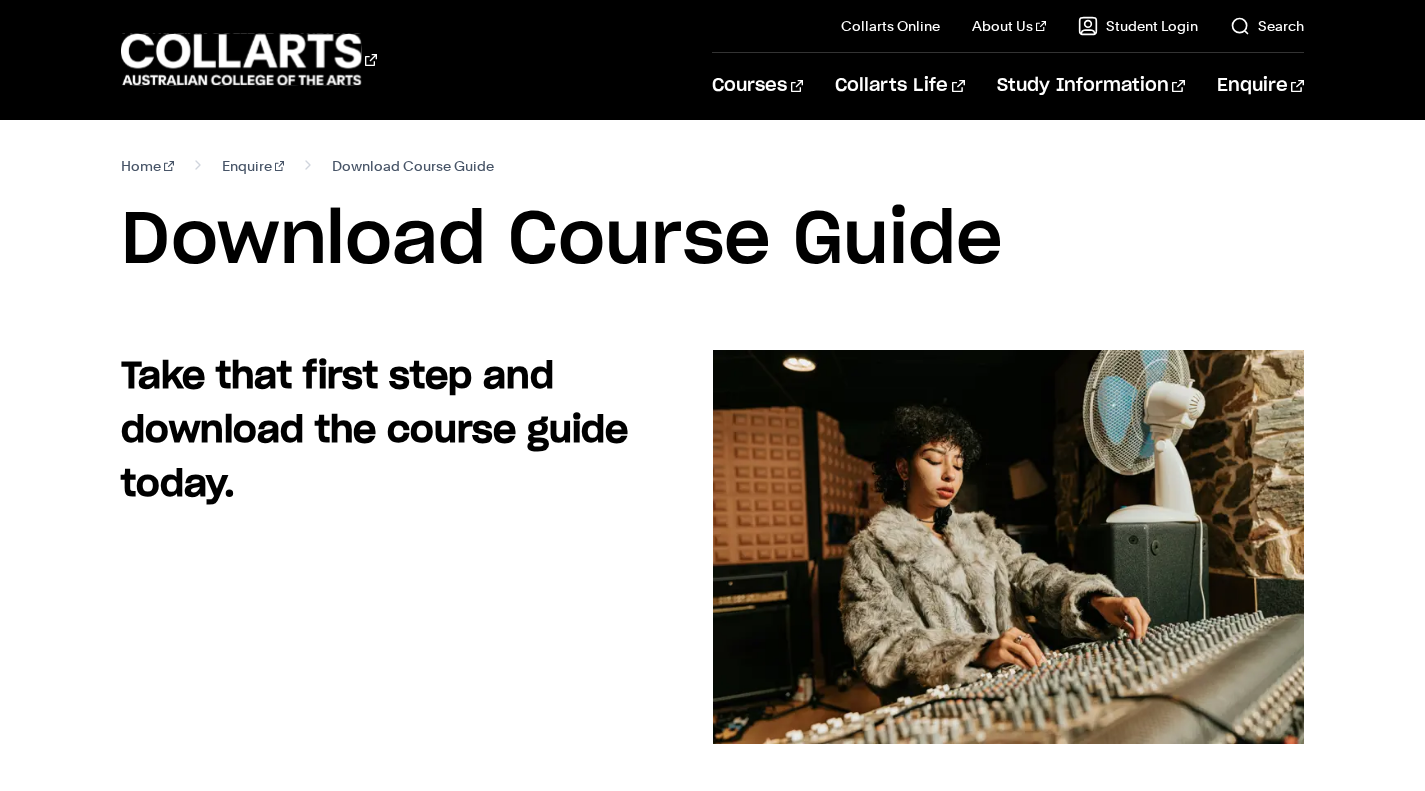 scroll, scrollTop: 0, scrollLeft: 0, axis: both 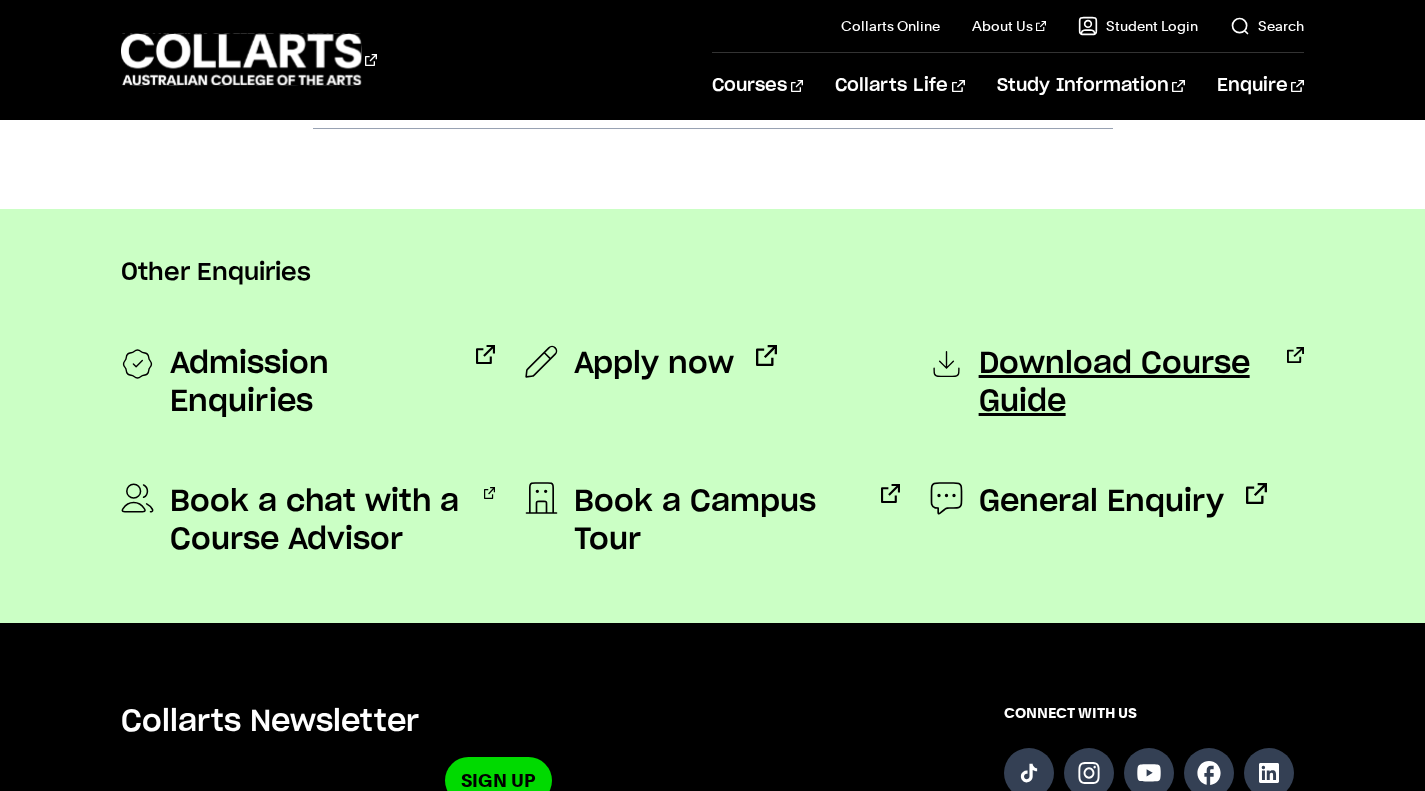 click on "Download Course Guide" at bounding box center (1122, 383) 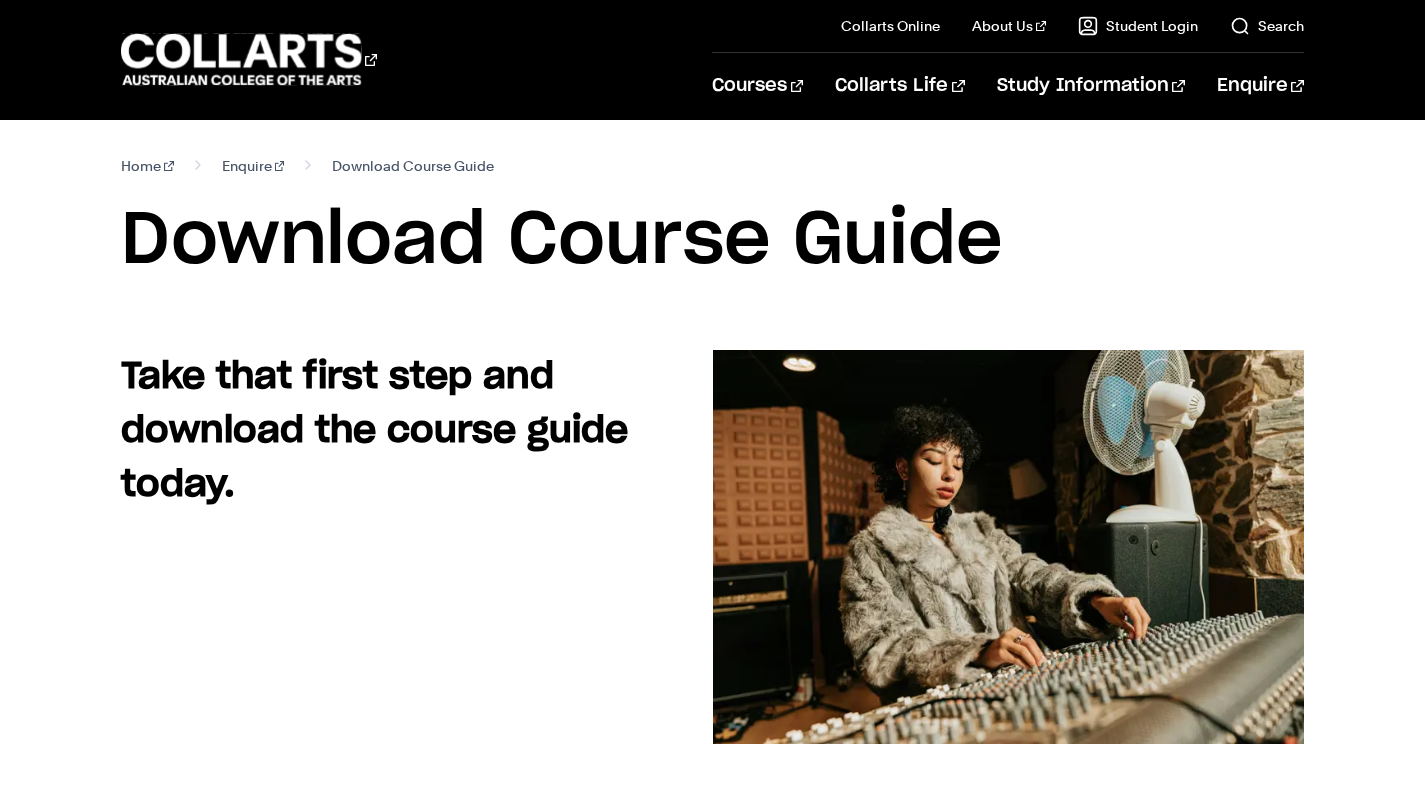 scroll, scrollTop: 0, scrollLeft: 0, axis: both 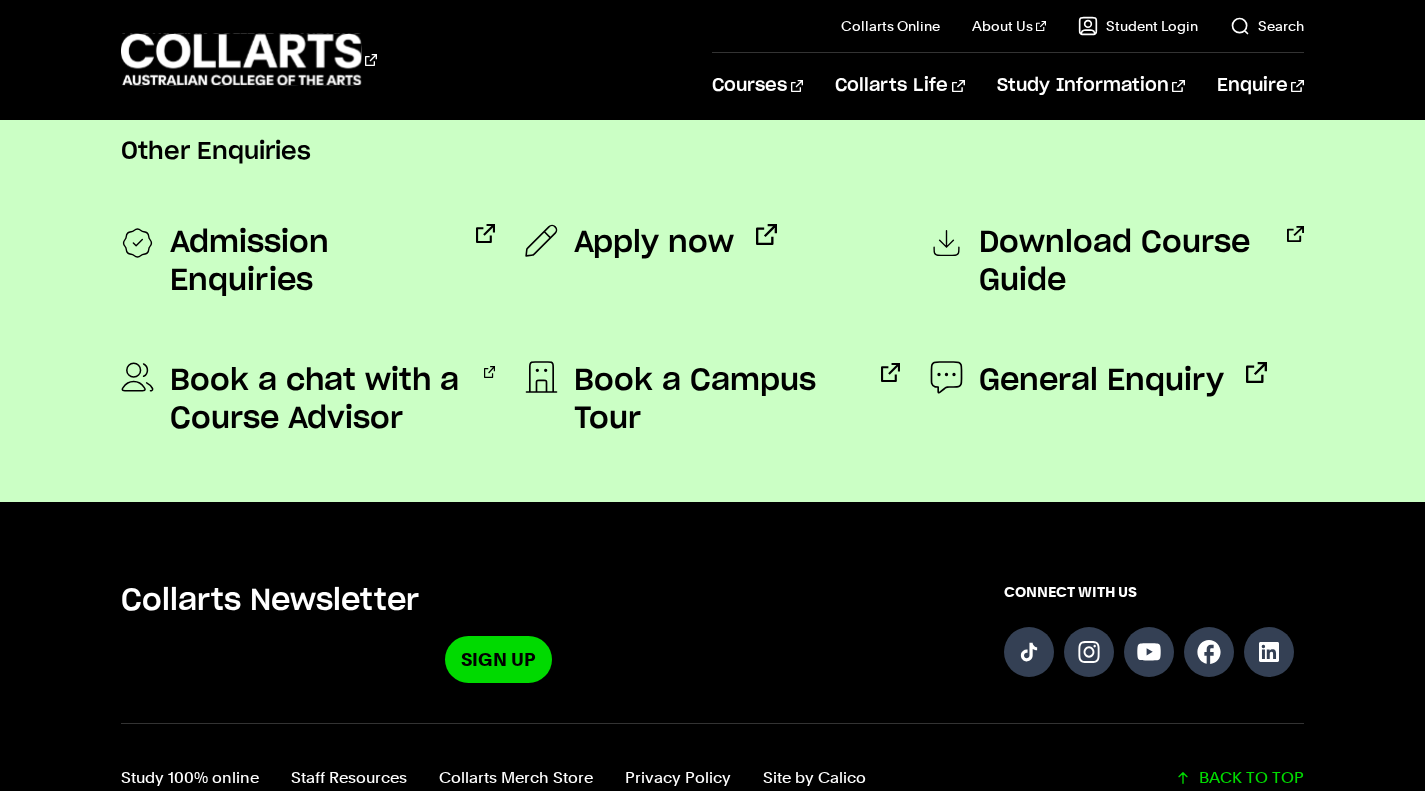 click on "Download Course Guide" at bounding box center [1117, 262] 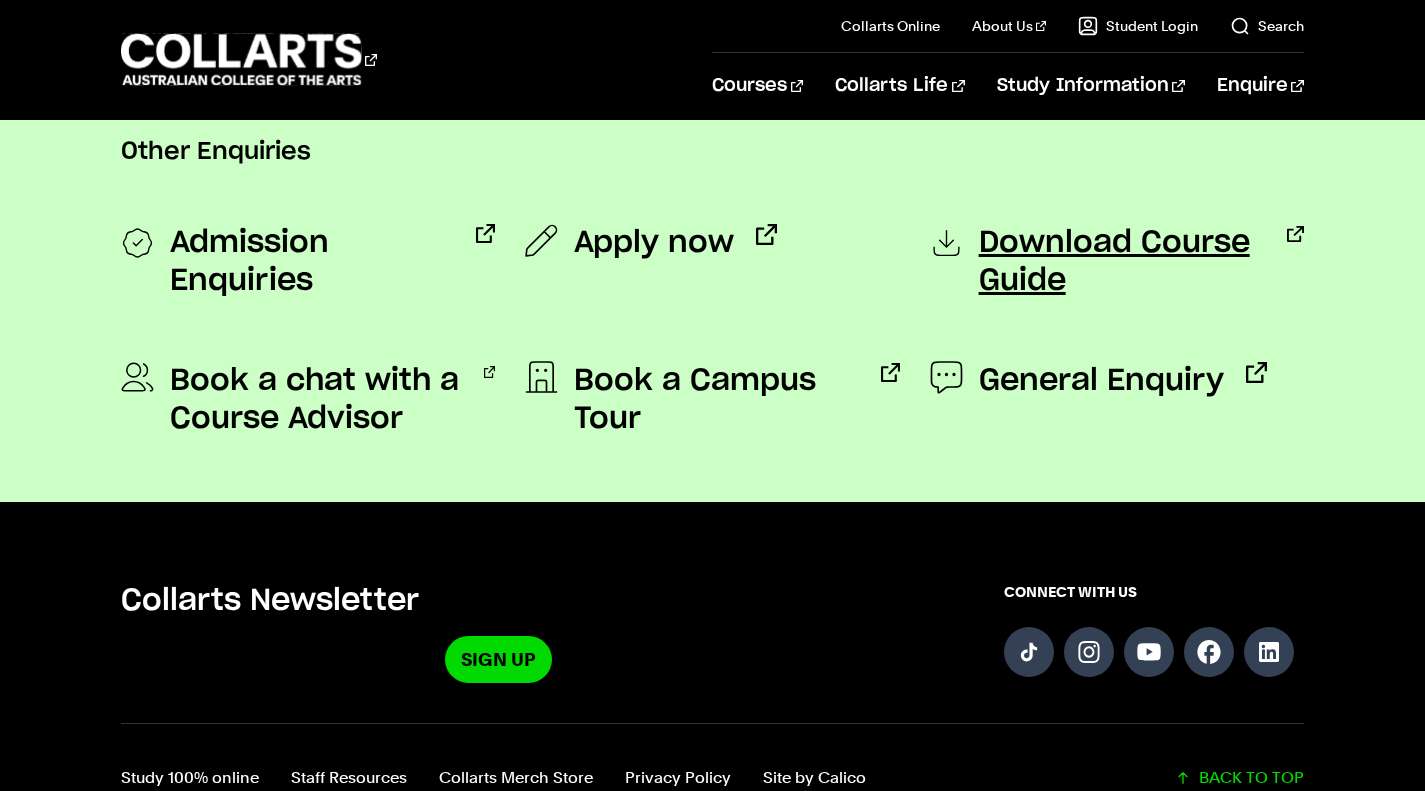 click on "Download Course Guide" at bounding box center [1122, 262] 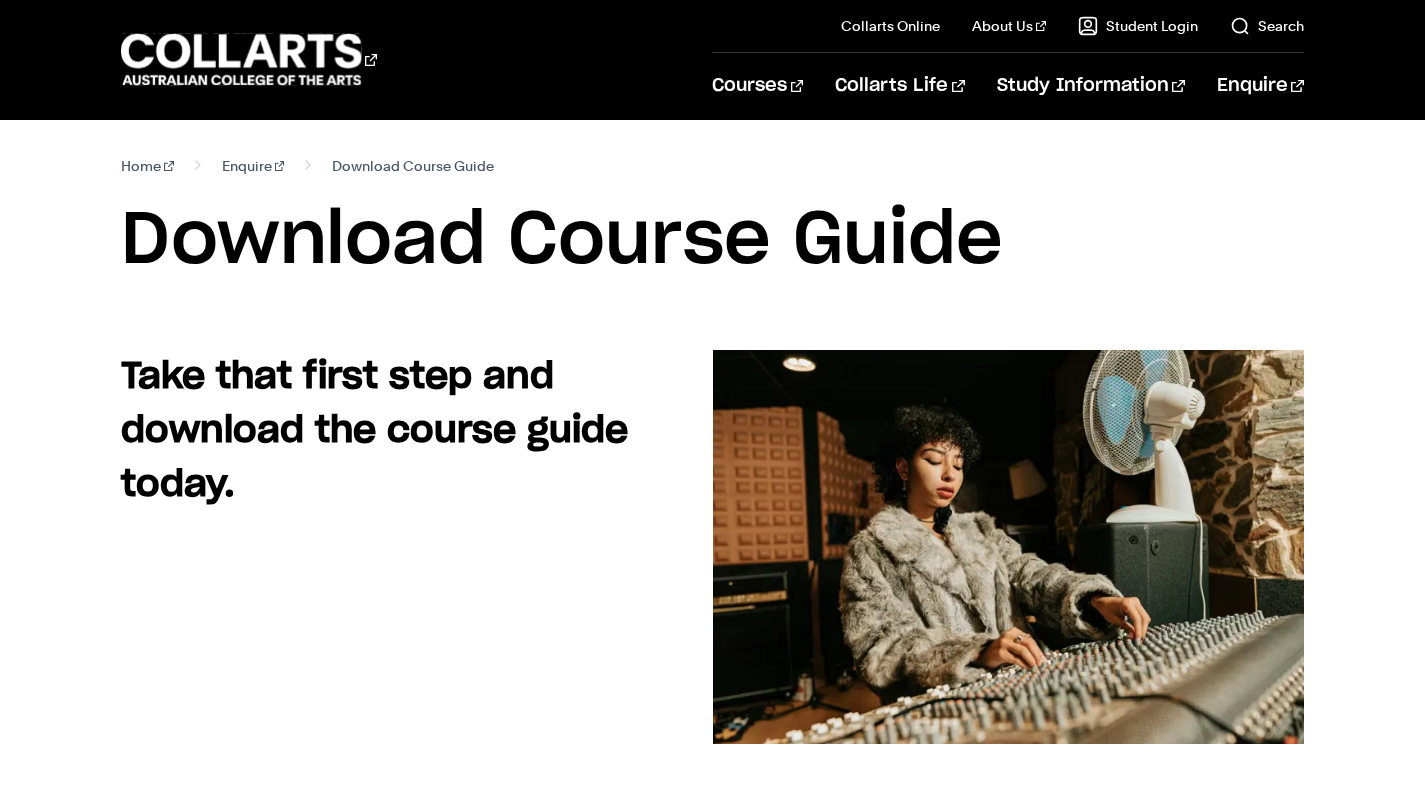 scroll, scrollTop: 0, scrollLeft: 0, axis: both 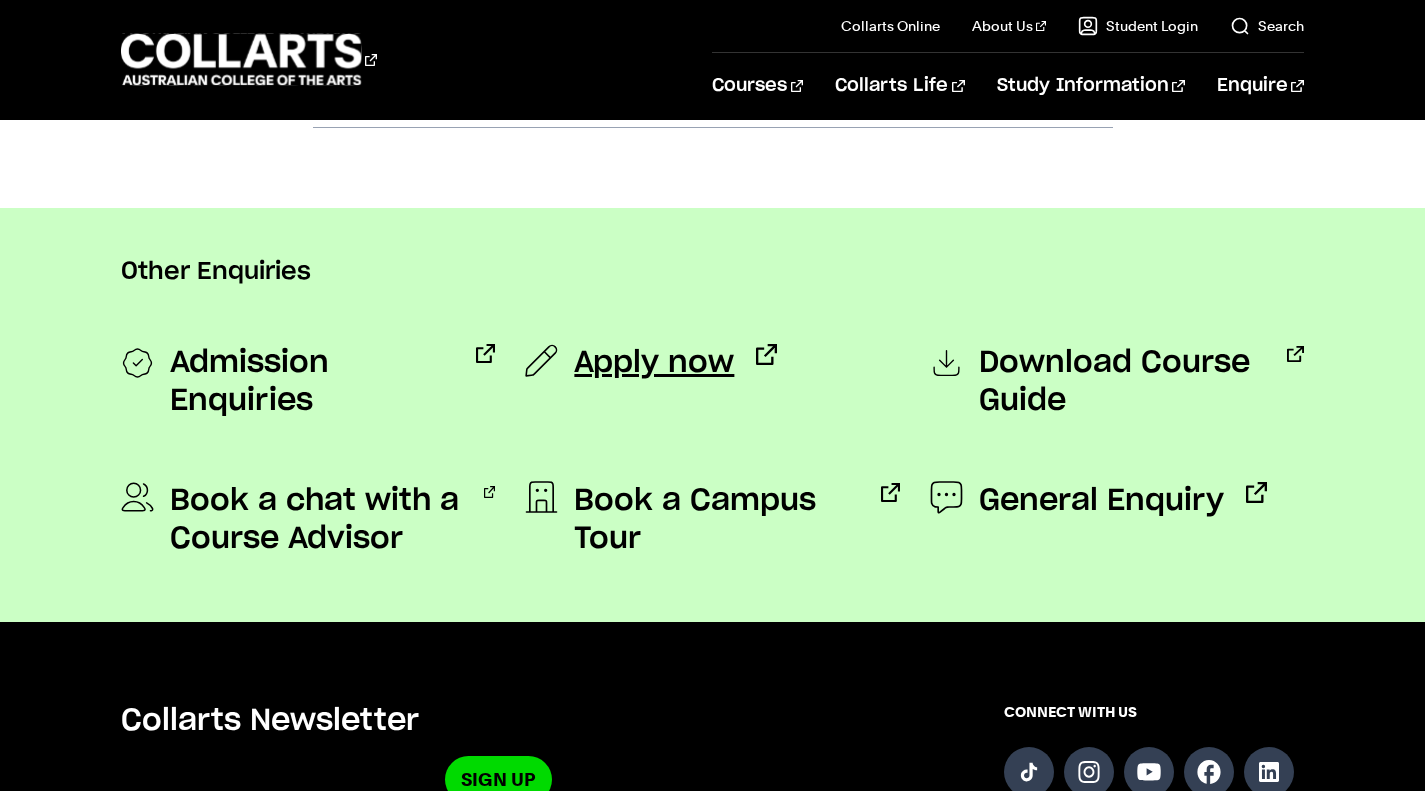click on "Apply now" at bounding box center [654, 363] 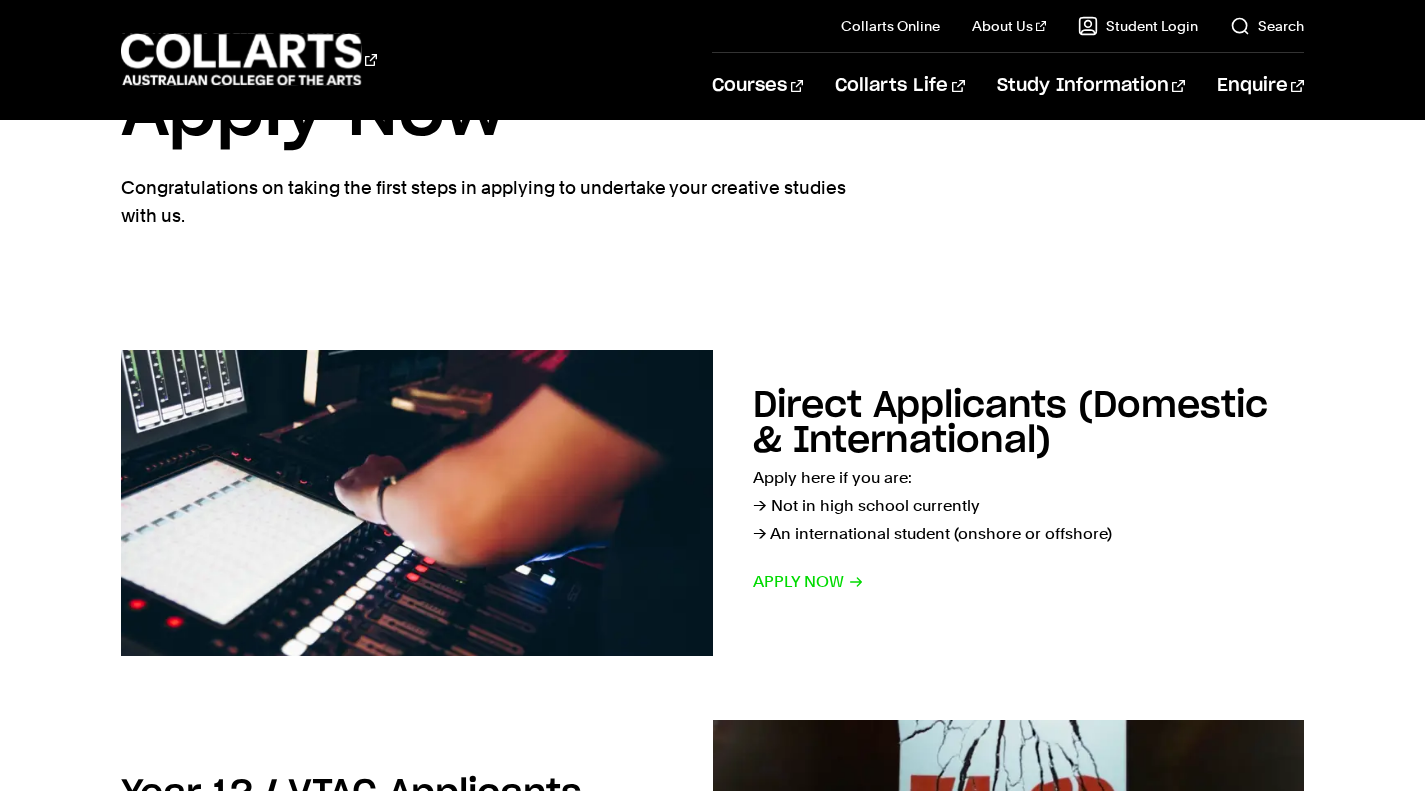 scroll, scrollTop: 261, scrollLeft: 0, axis: vertical 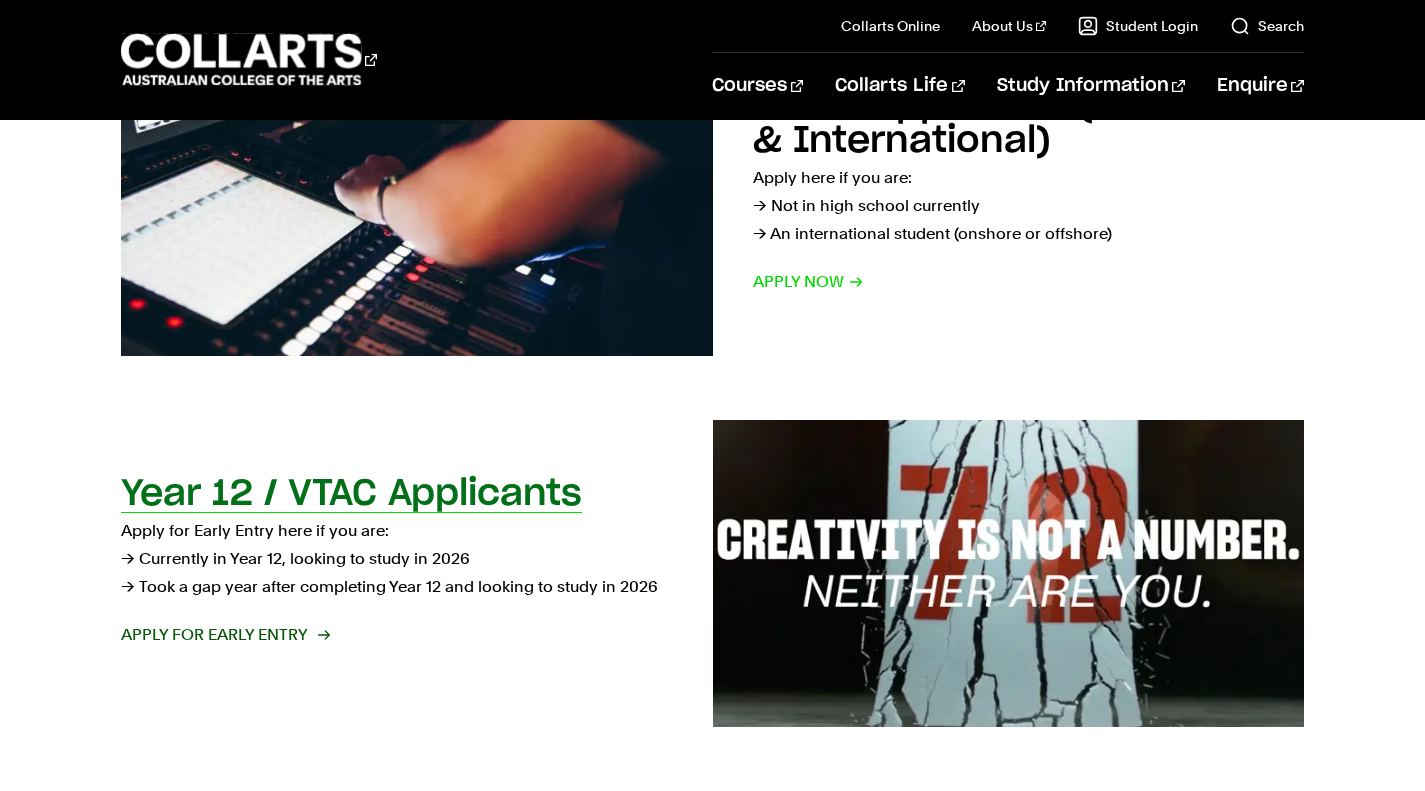 click on "Apply for Early Entry" at bounding box center (224, 635) 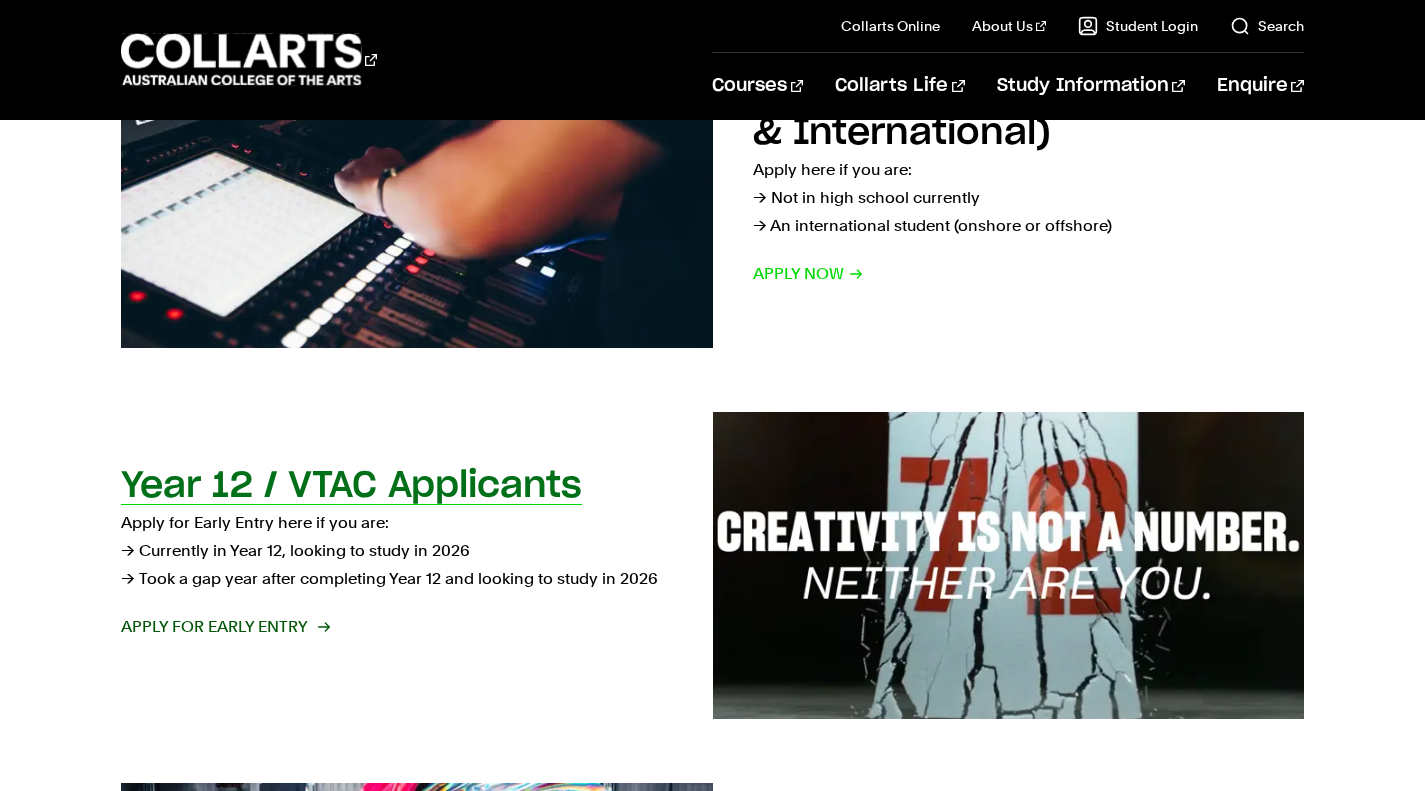 scroll, scrollTop: 437, scrollLeft: 0, axis: vertical 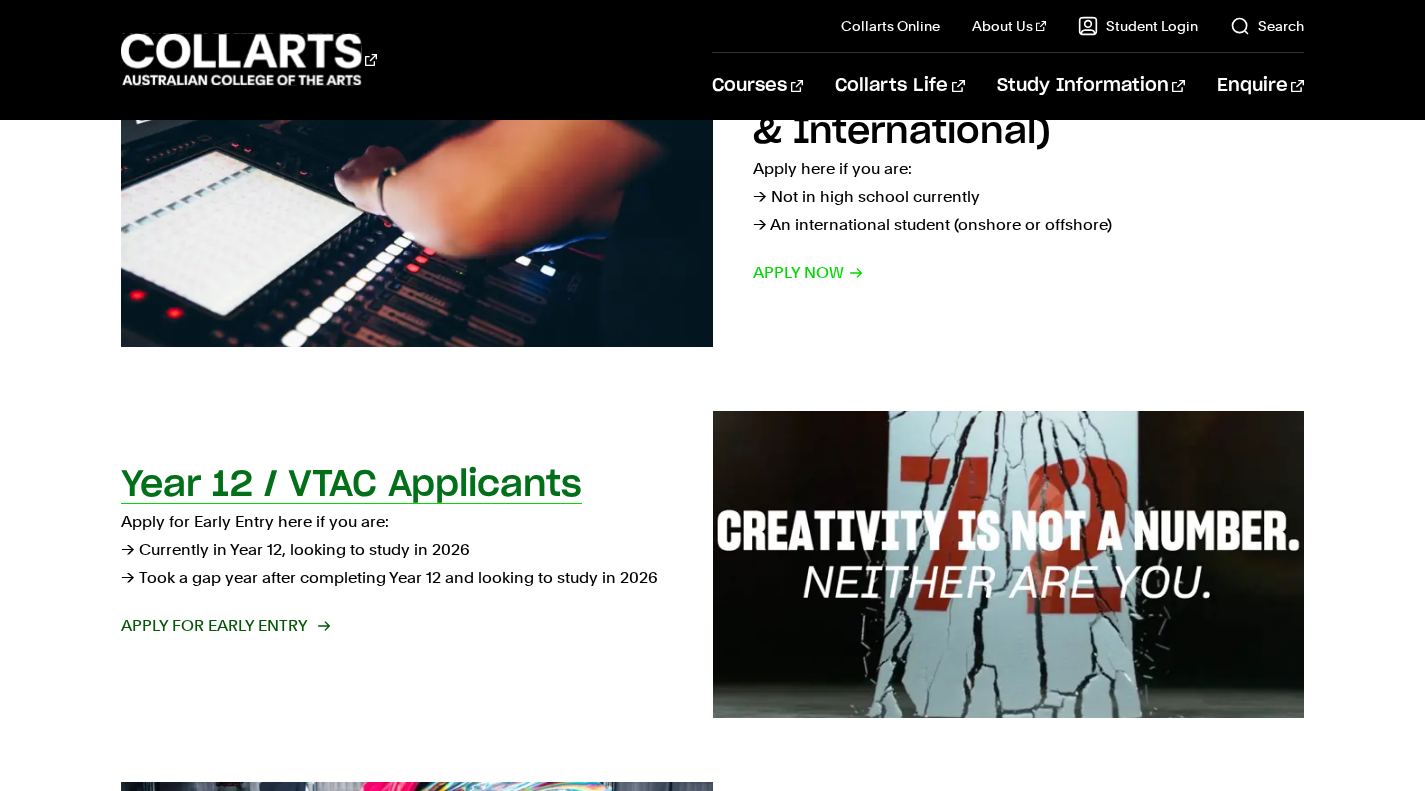 click on "Apply for Early Entry" at bounding box center [224, 626] 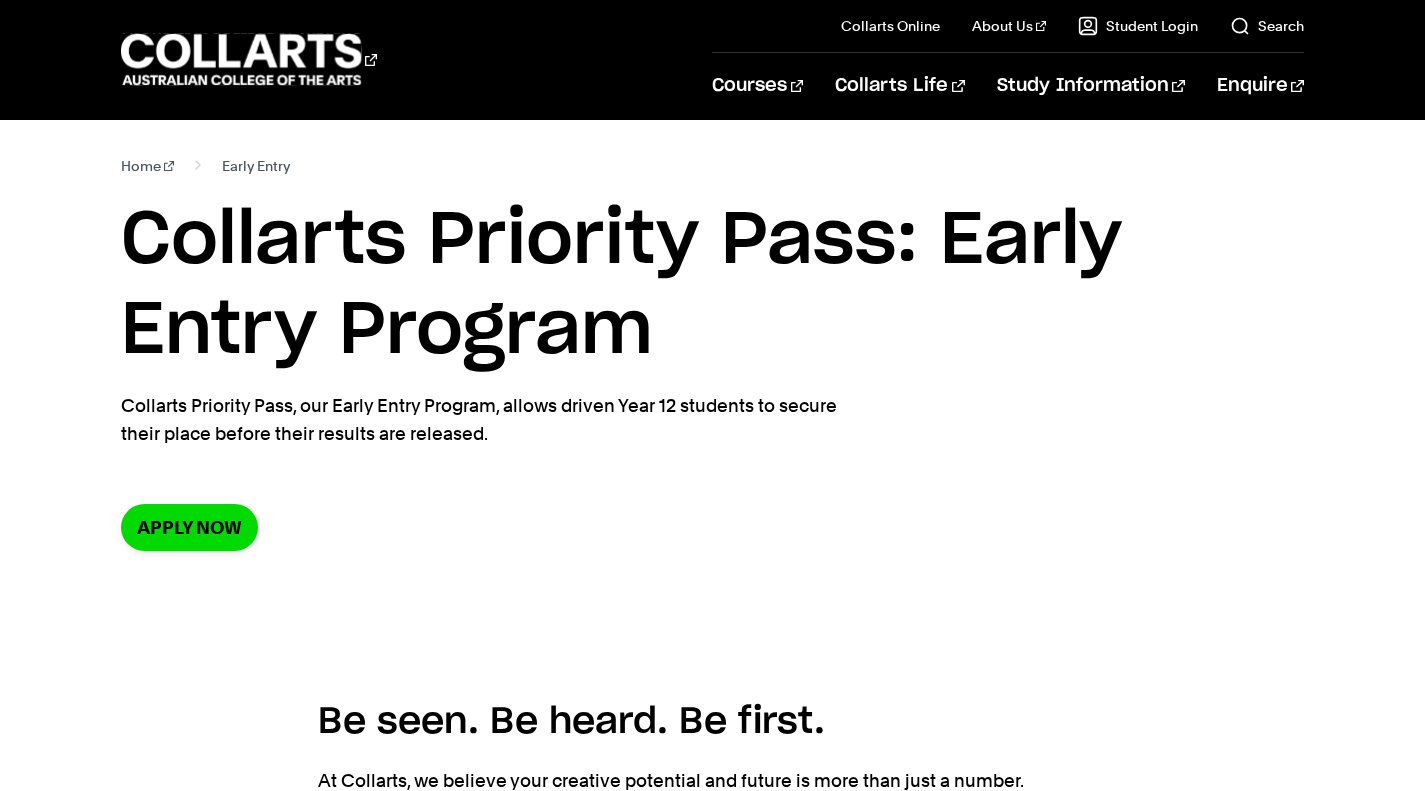 scroll, scrollTop: 0, scrollLeft: 0, axis: both 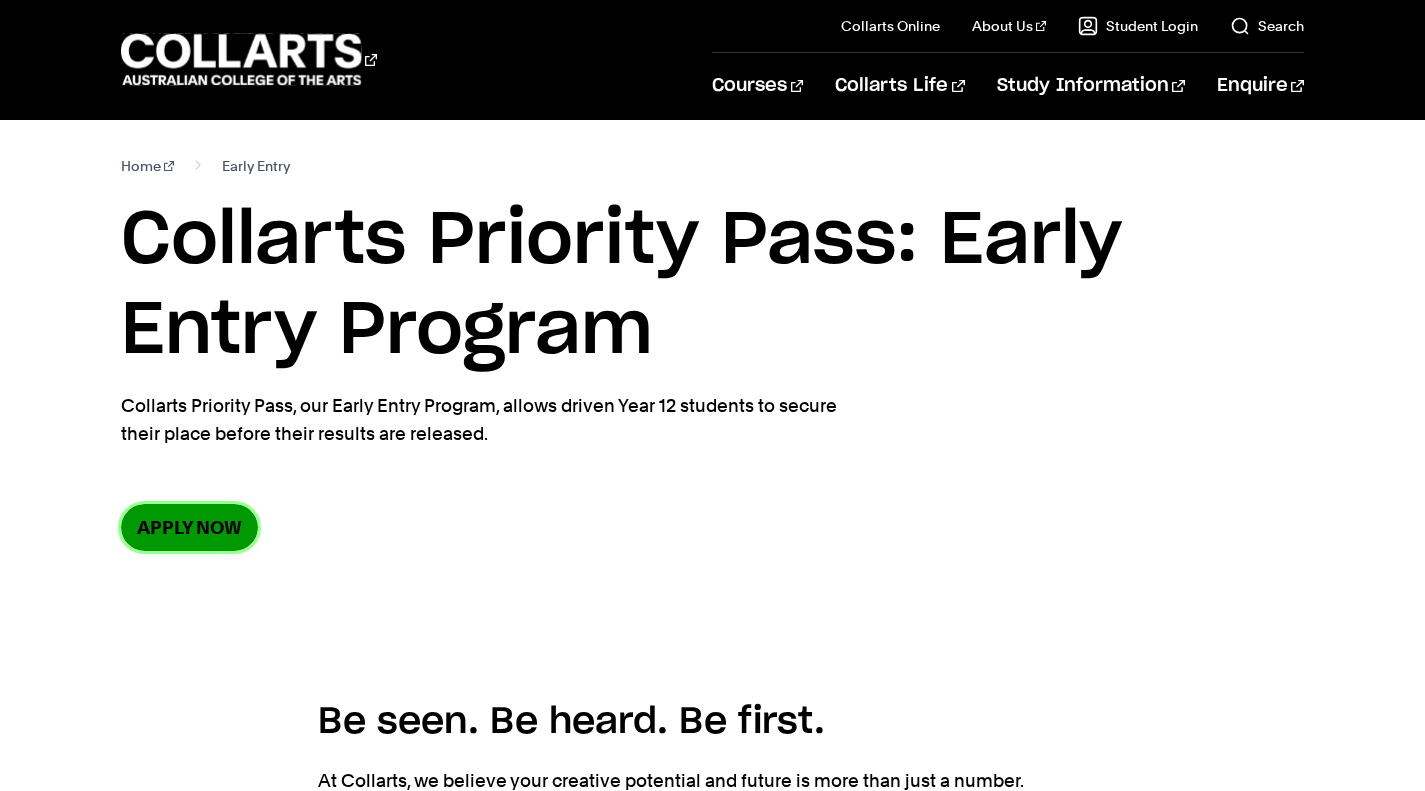 click on "Apply now" at bounding box center (189, 527) 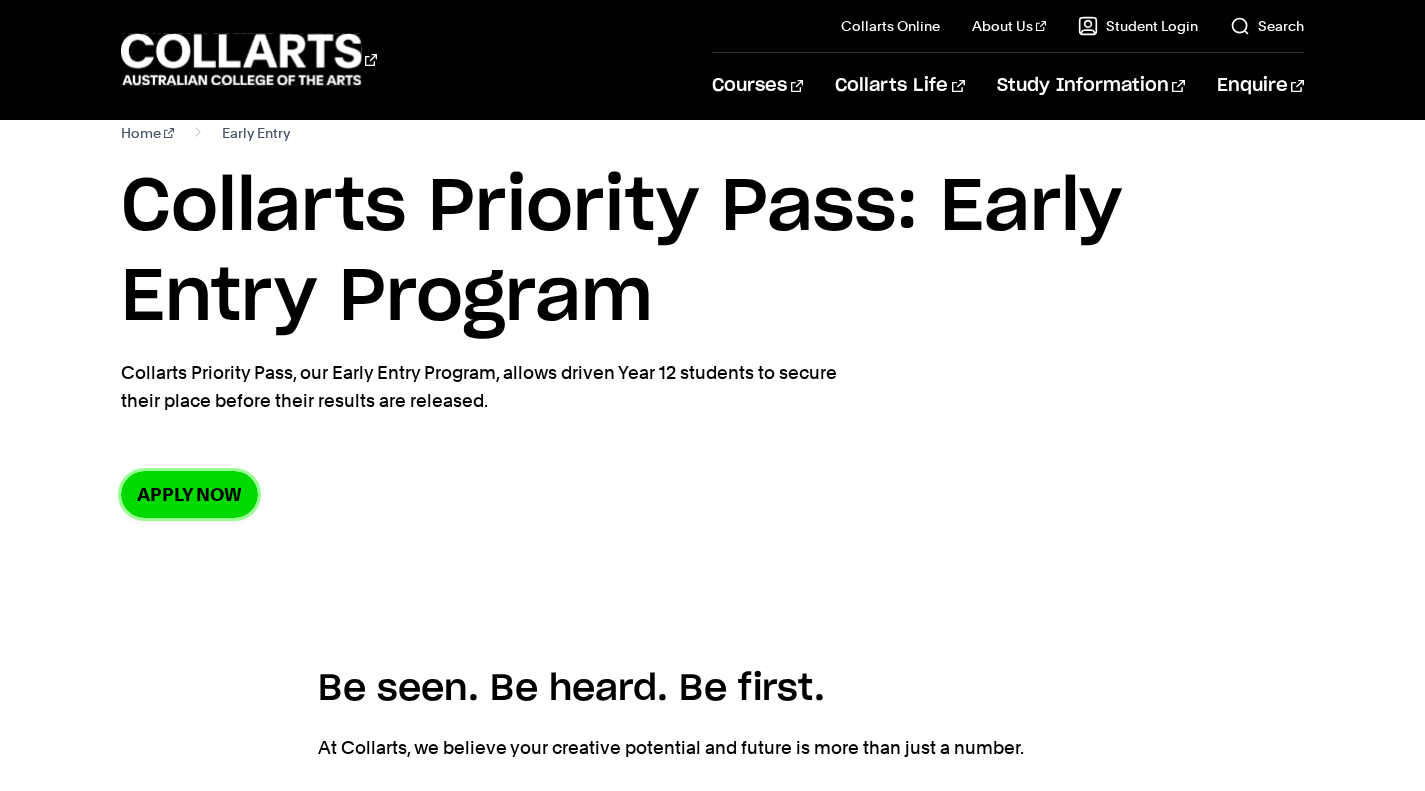 scroll, scrollTop: 0, scrollLeft: 0, axis: both 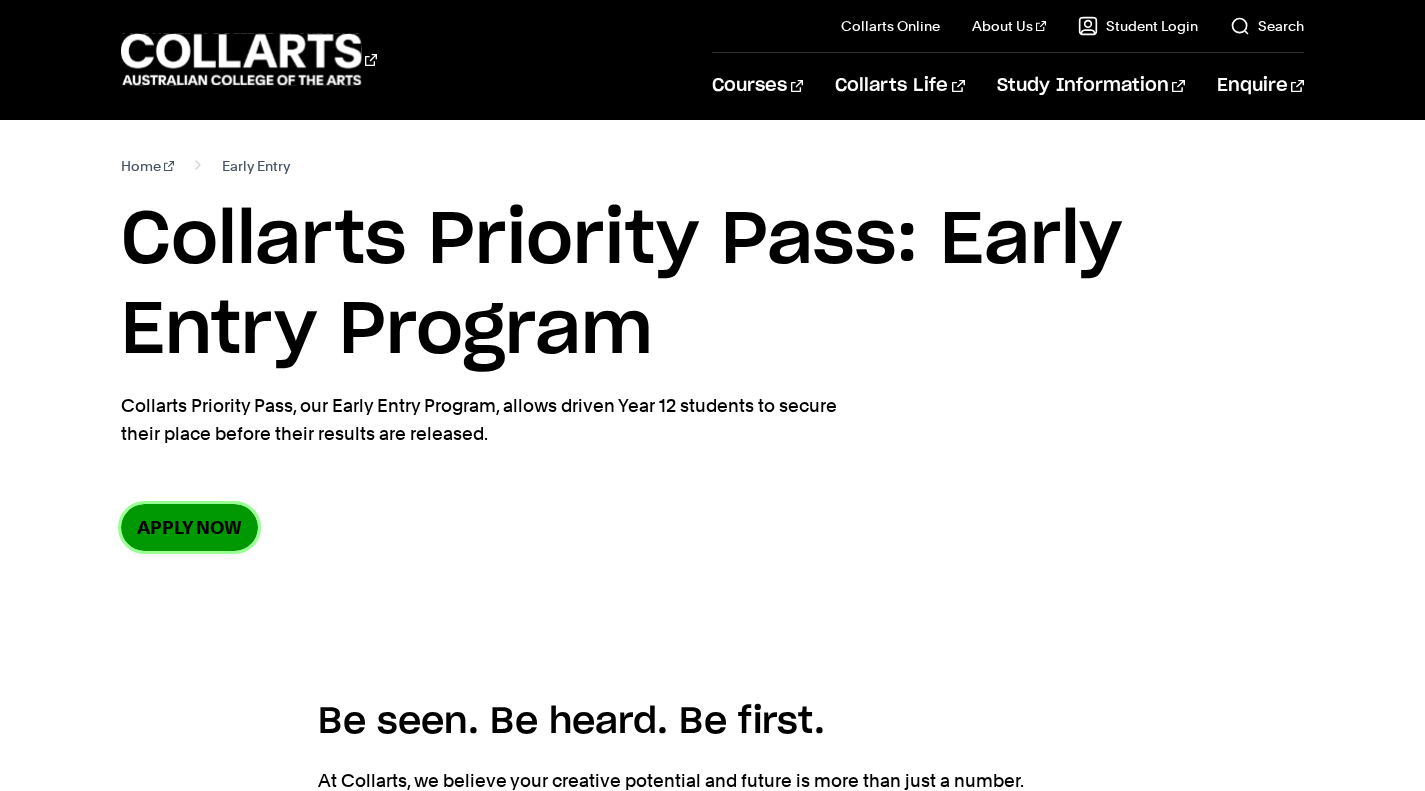 click on "Apply now" at bounding box center [189, 527] 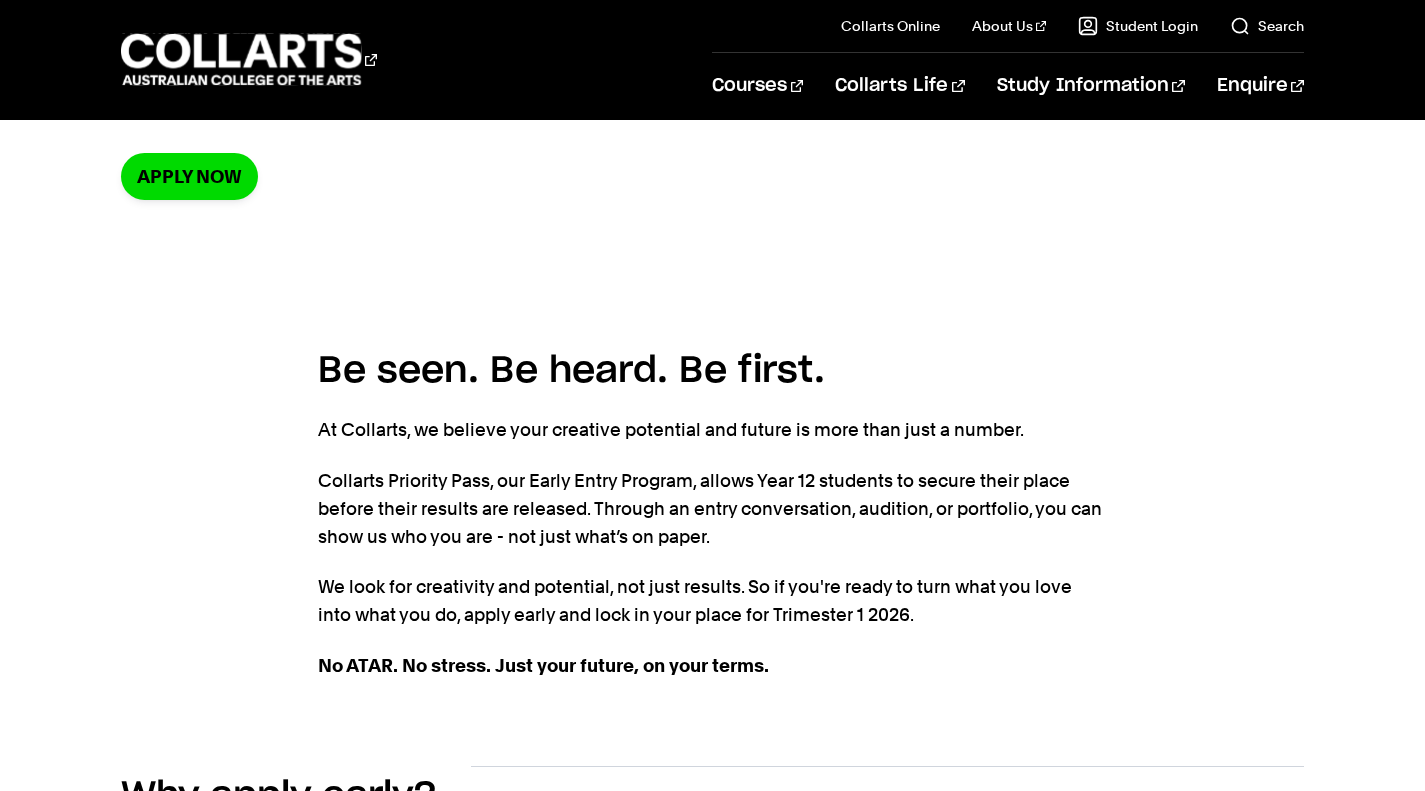 scroll, scrollTop: 0, scrollLeft: 0, axis: both 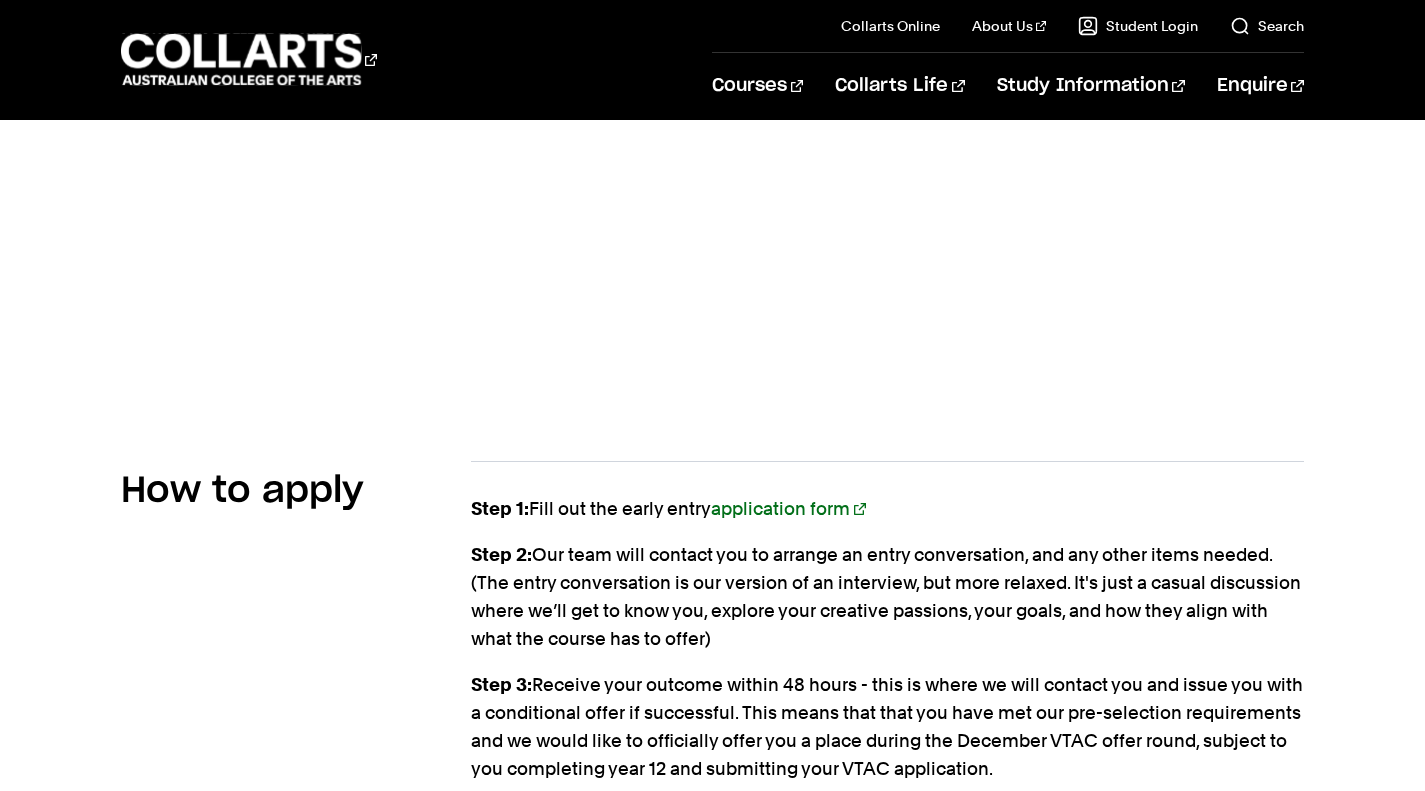 click on "Step 1:  Fill out the early entry  application form
Step 2:  Our team will contact you to arrange an entry conversation, and any other items needed. ( The entry conversation is our version of an interview, but more relaxed. It's just a casual discussion where we’ll get to know you, explore your creative passions, your goals, and how they align with what the course has to offer)
Step 3:  Receive your outcome within 48 hours - this is where we will contact you and issue you with a conditional offer if successful. This means that that you have met our pre-selection requirements and we would like to officially offer you a place during the December VTAC offer round, subject to you completing year 12 and submitting your VTAC application.
Step 4:  Visit  vtac.edu.au  to create an account and  select your Conditionally Offered Collarts course(s) as your top preference
Step 5:  Receive and Accept official Offer from Collarts through VTAC on [DATE]" at bounding box center (887, 699) 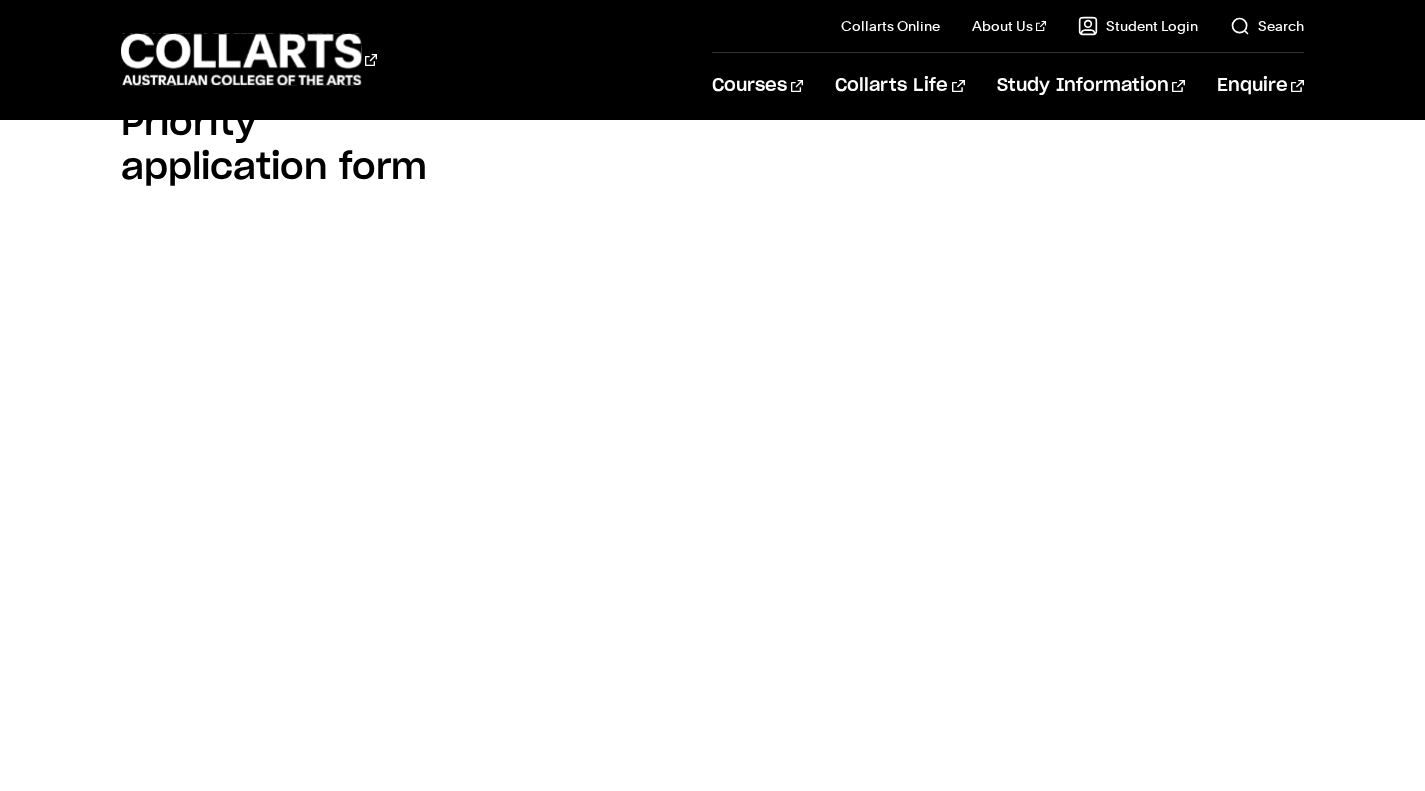 scroll, scrollTop: 1390, scrollLeft: 0, axis: vertical 